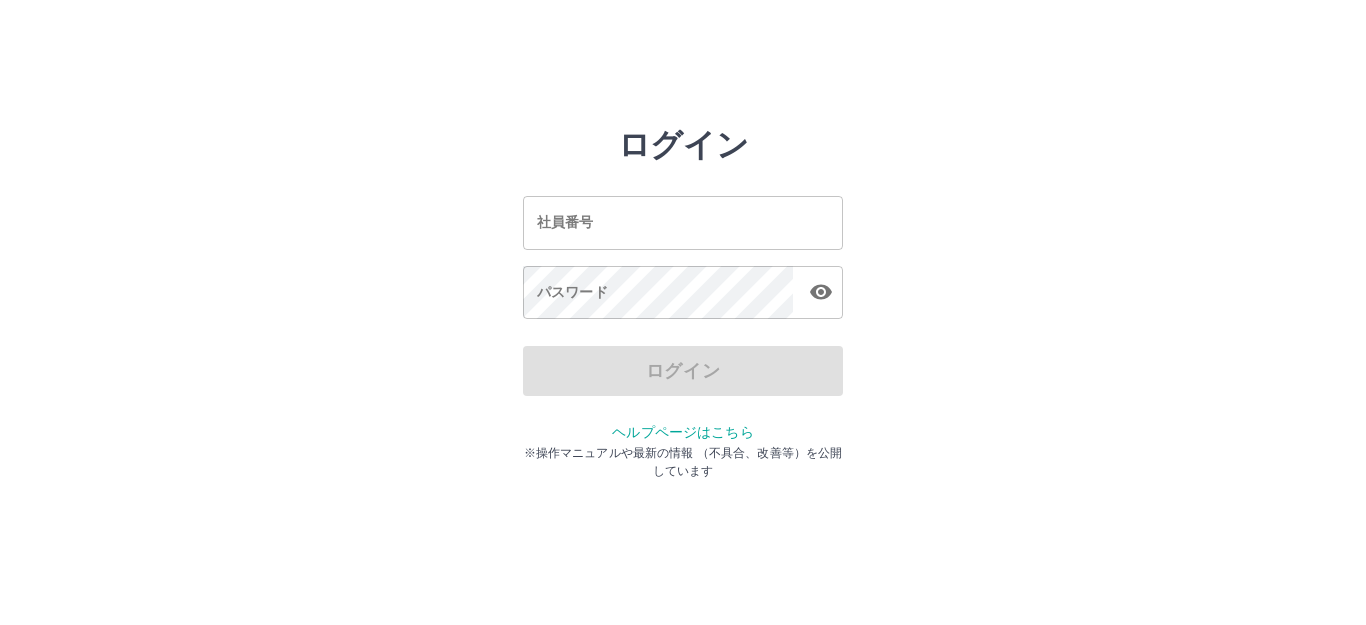 scroll, scrollTop: 0, scrollLeft: 0, axis: both 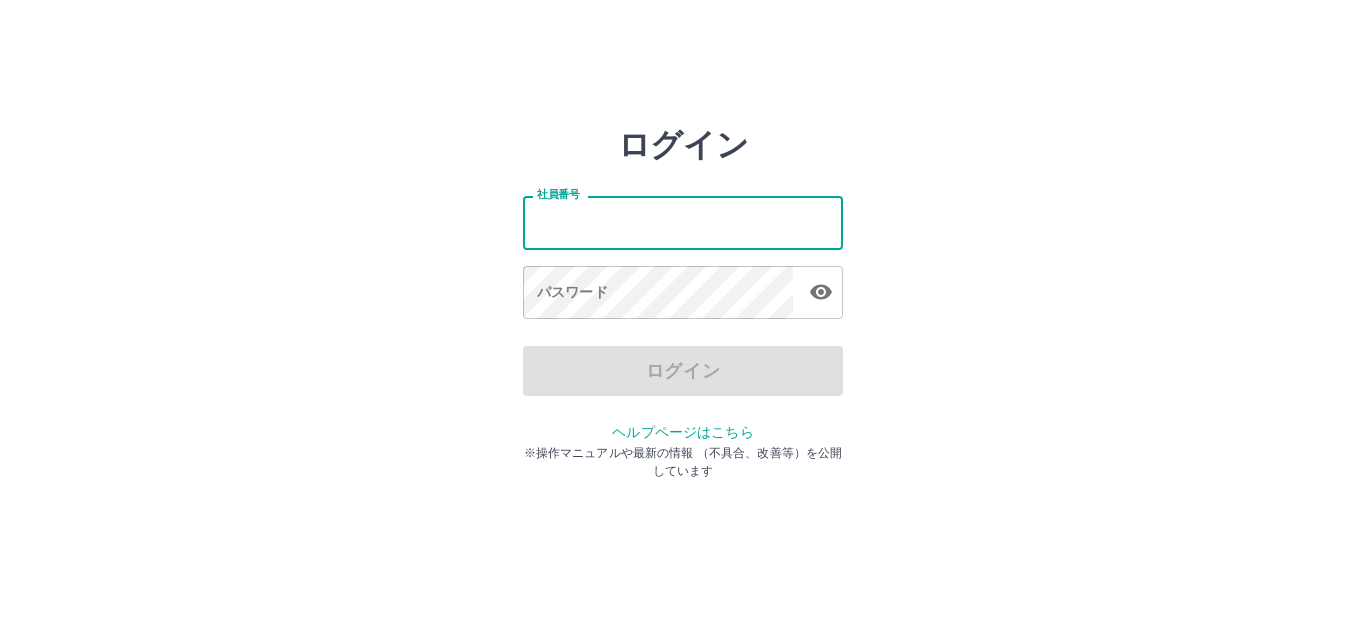 click on "社員番号" at bounding box center (683, 222) 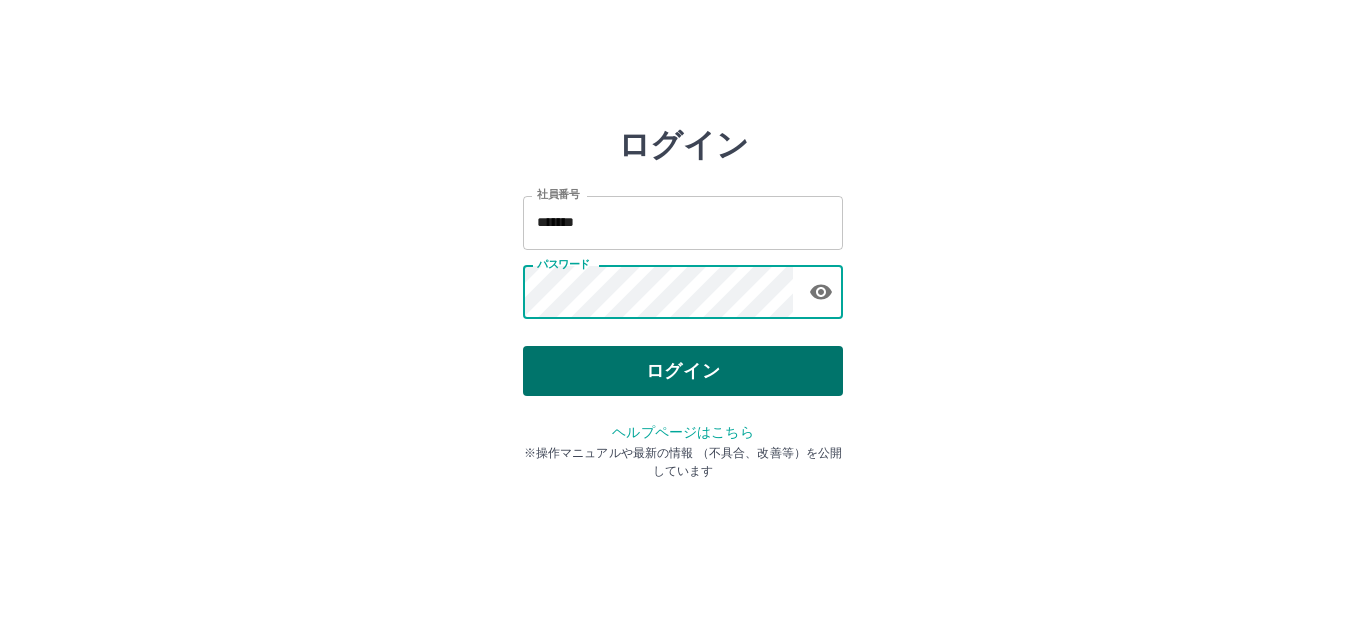 click on "ログイン" at bounding box center (683, 371) 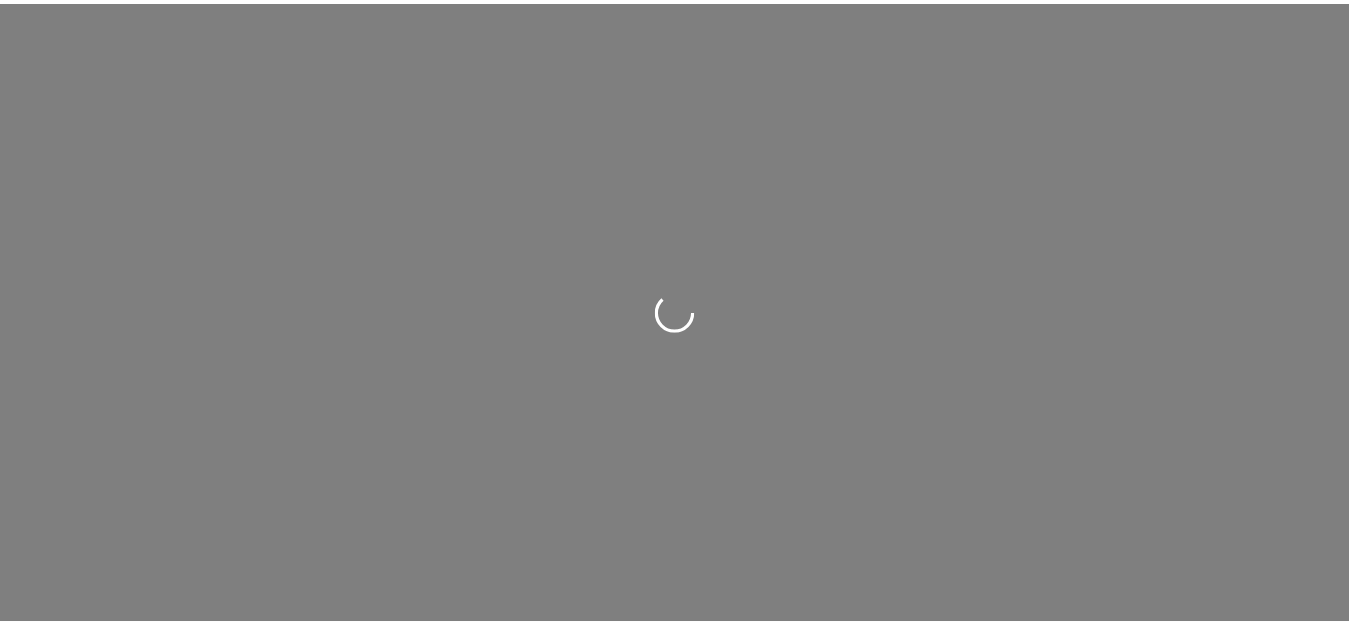 scroll, scrollTop: 0, scrollLeft: 0, axis: both 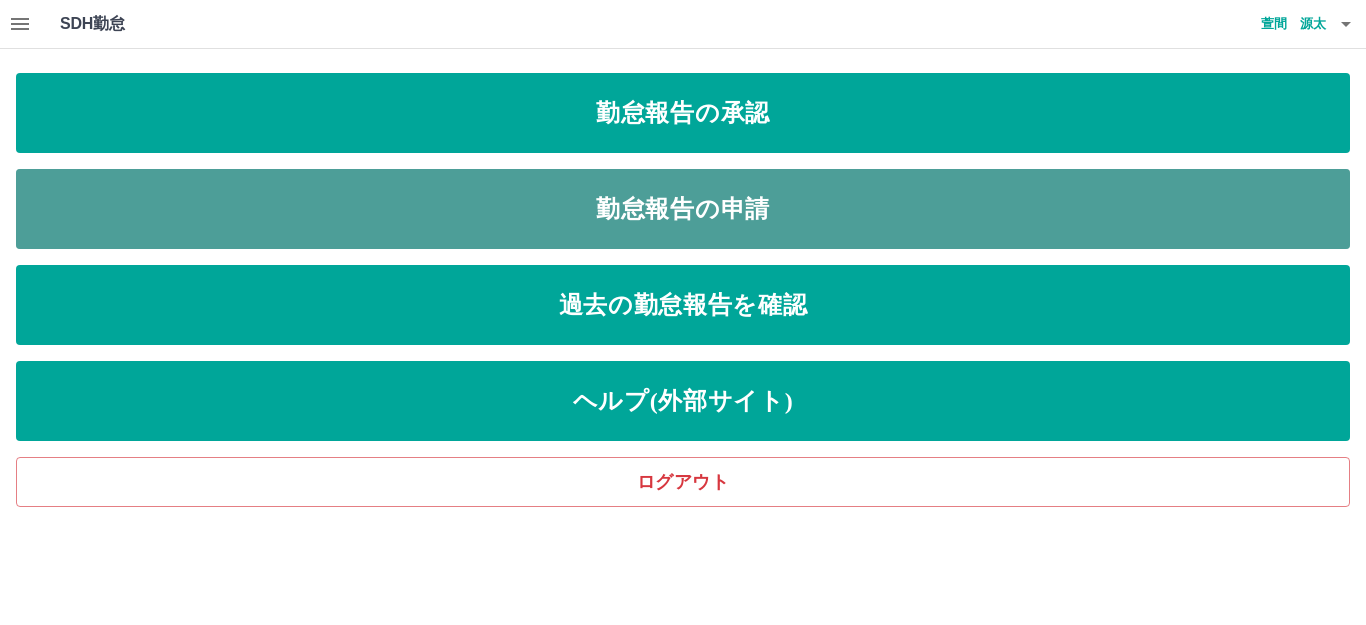 click on "勤怠報告の申請" at bounding box center (683, 209) 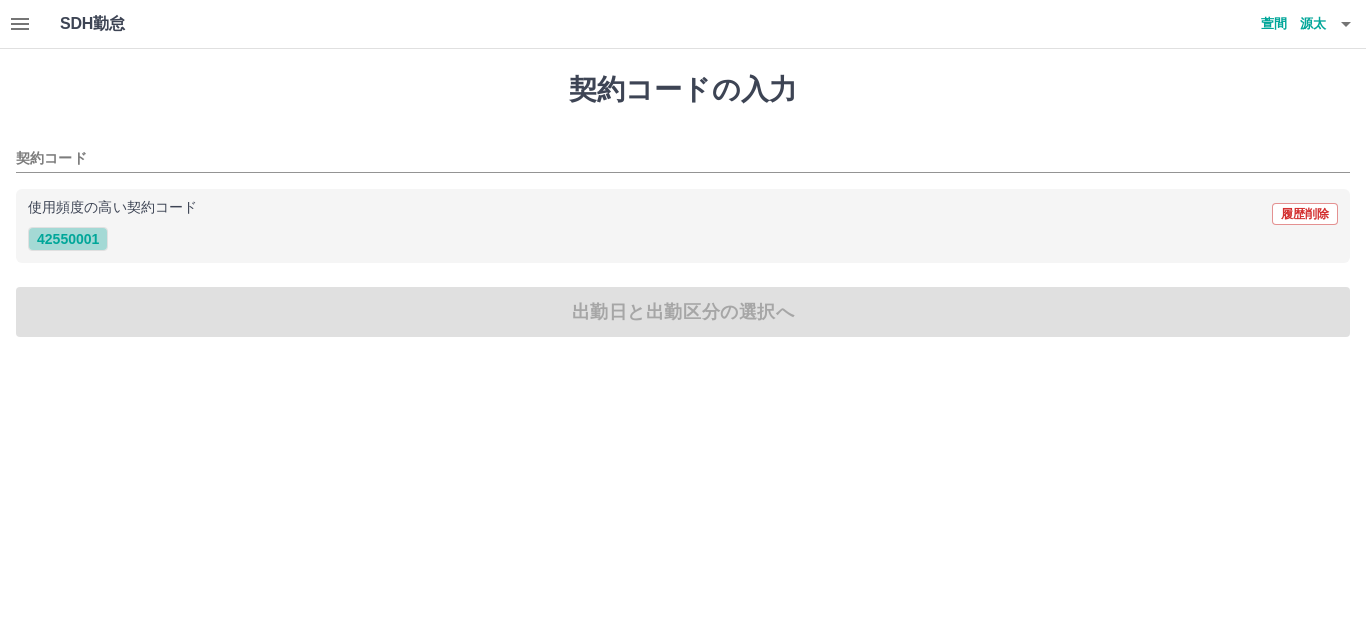 click on "42550001" at bounding box center [68, 239] 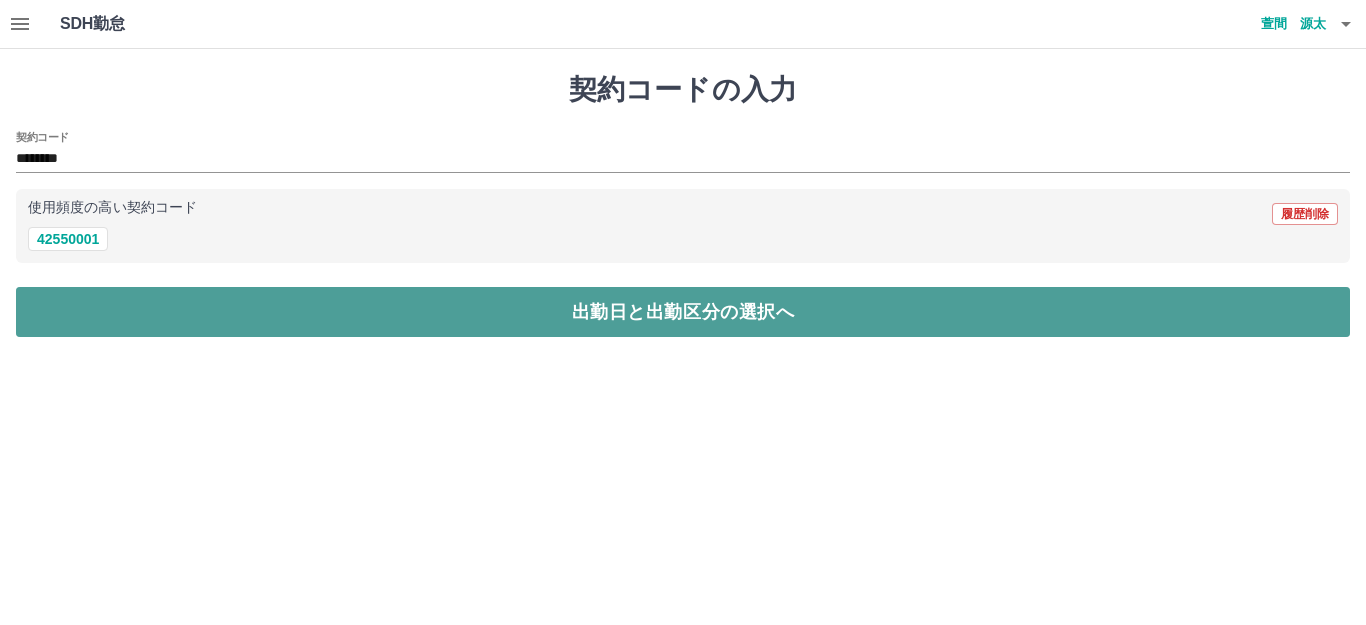 click on "出勤日と出勤区分の選択へ" at bounding box center (683, 312) 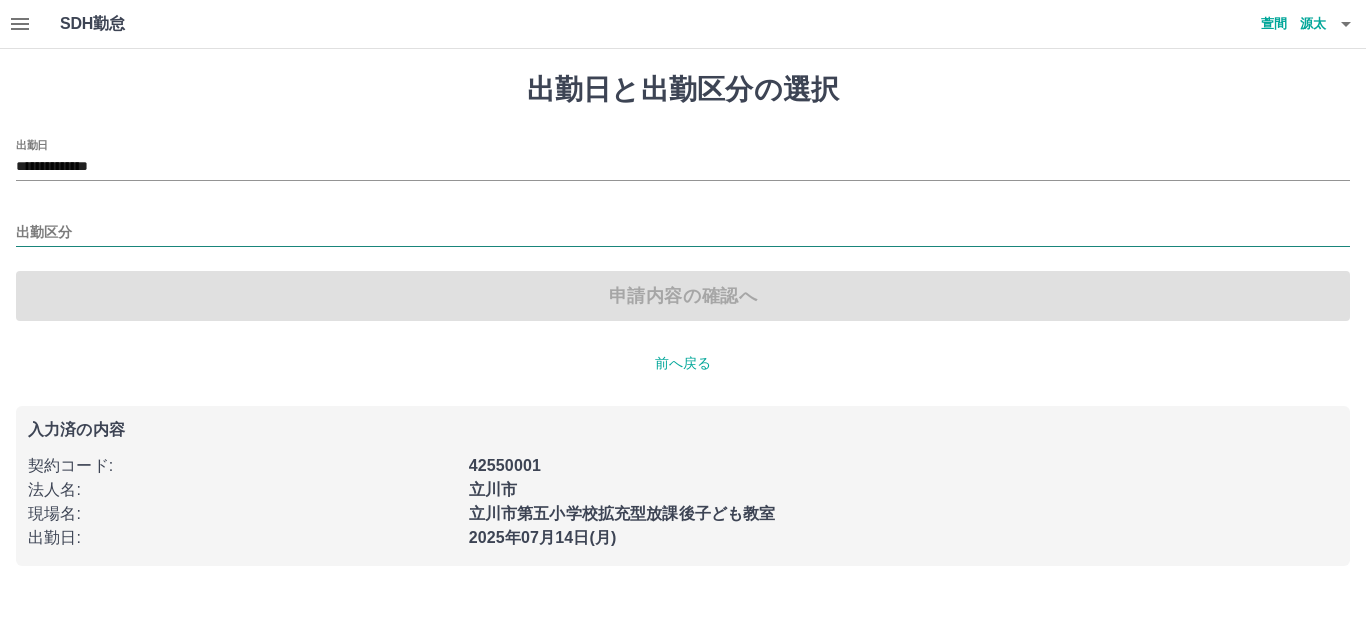 click on "出勤区分" at bounding box center [683, 233] 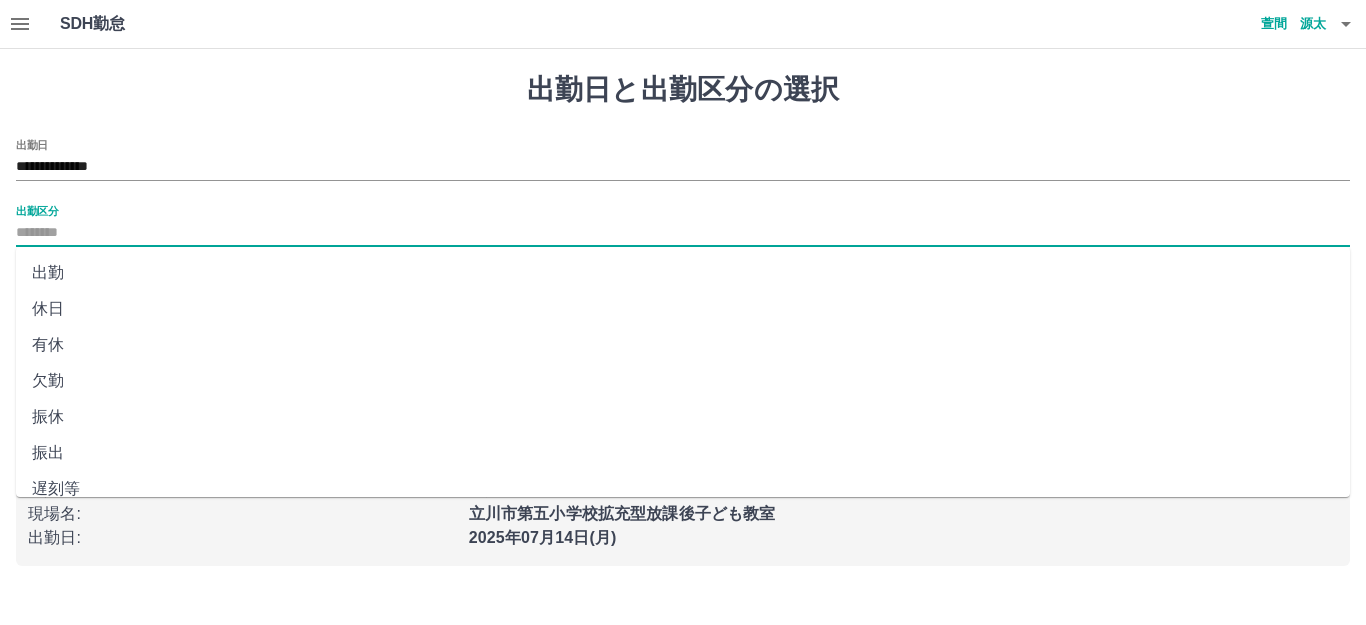 click on "出勤" at bounding box center (683, 273) 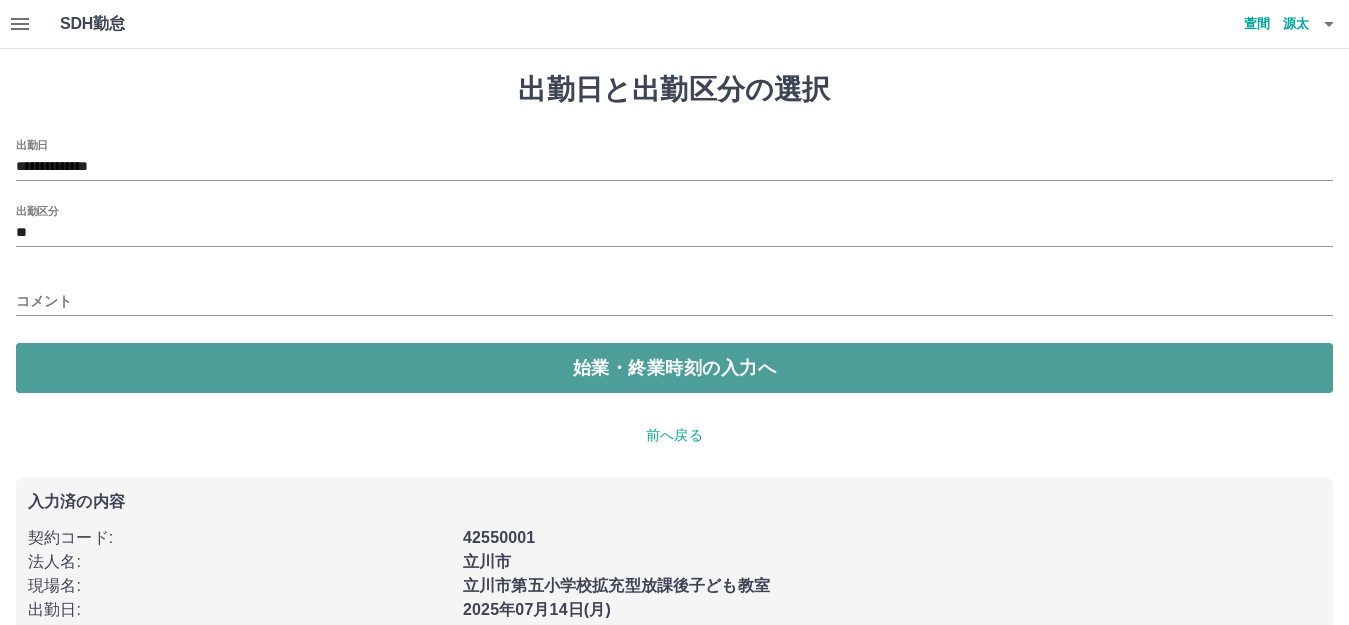 click on "始業・終業時刻の入力へ" at bounding box center [674, 368] 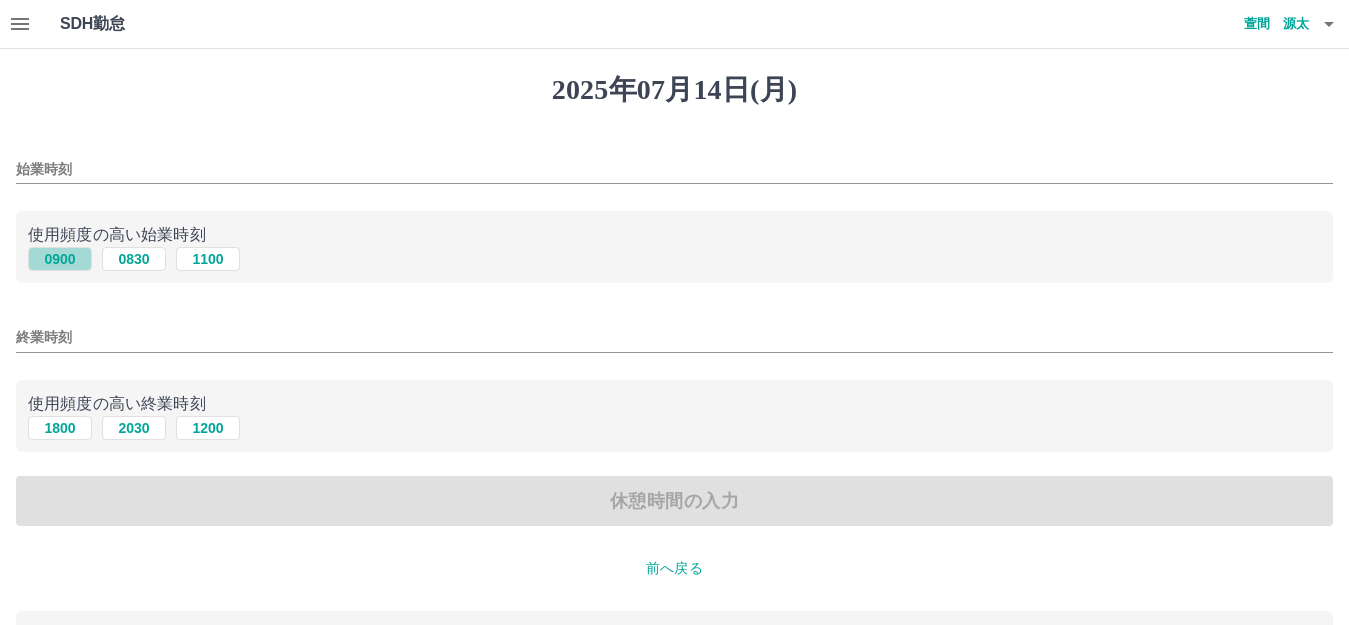 click on "0900" at bounding box center (60, 259) 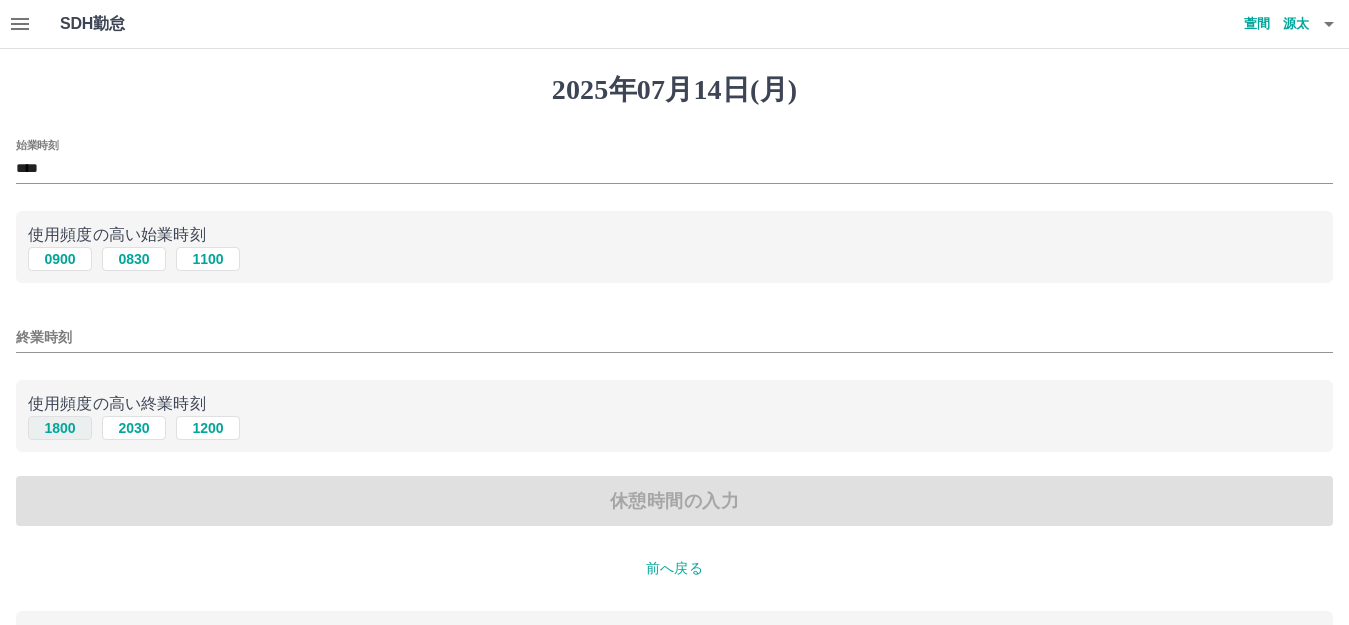 click on "1800" at bounding box center (60, 428) 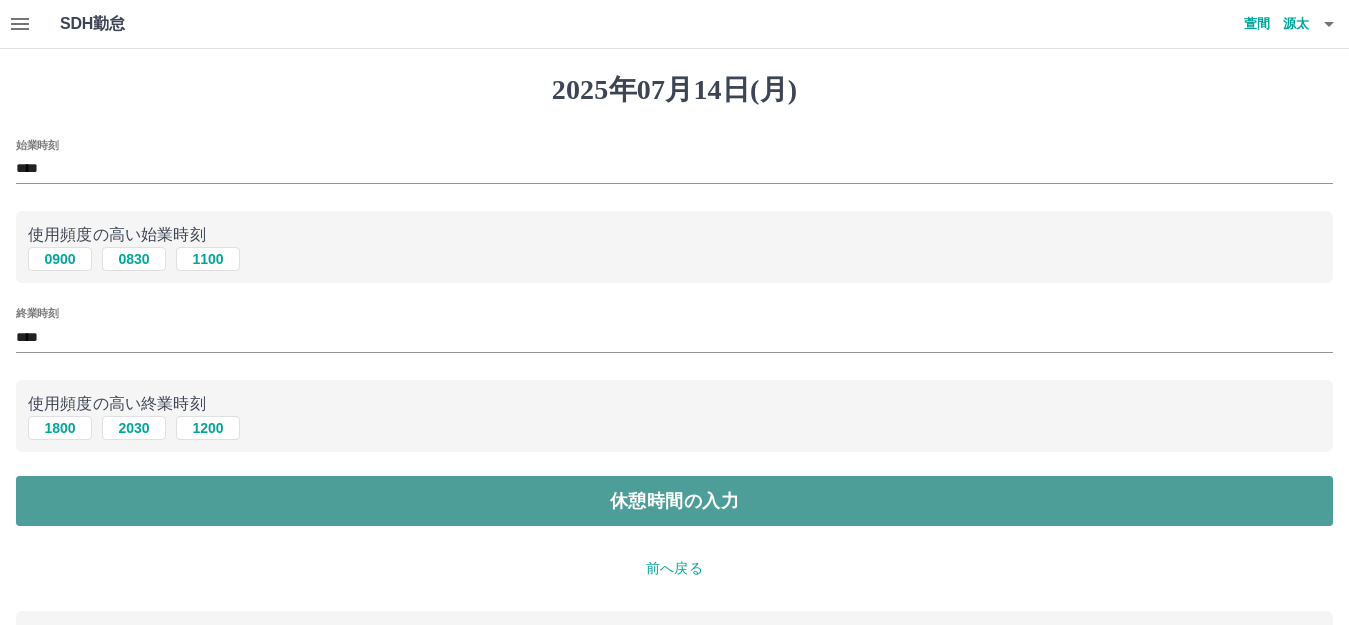 click on "休憩時間の入力" at bounding box center (674, 501) 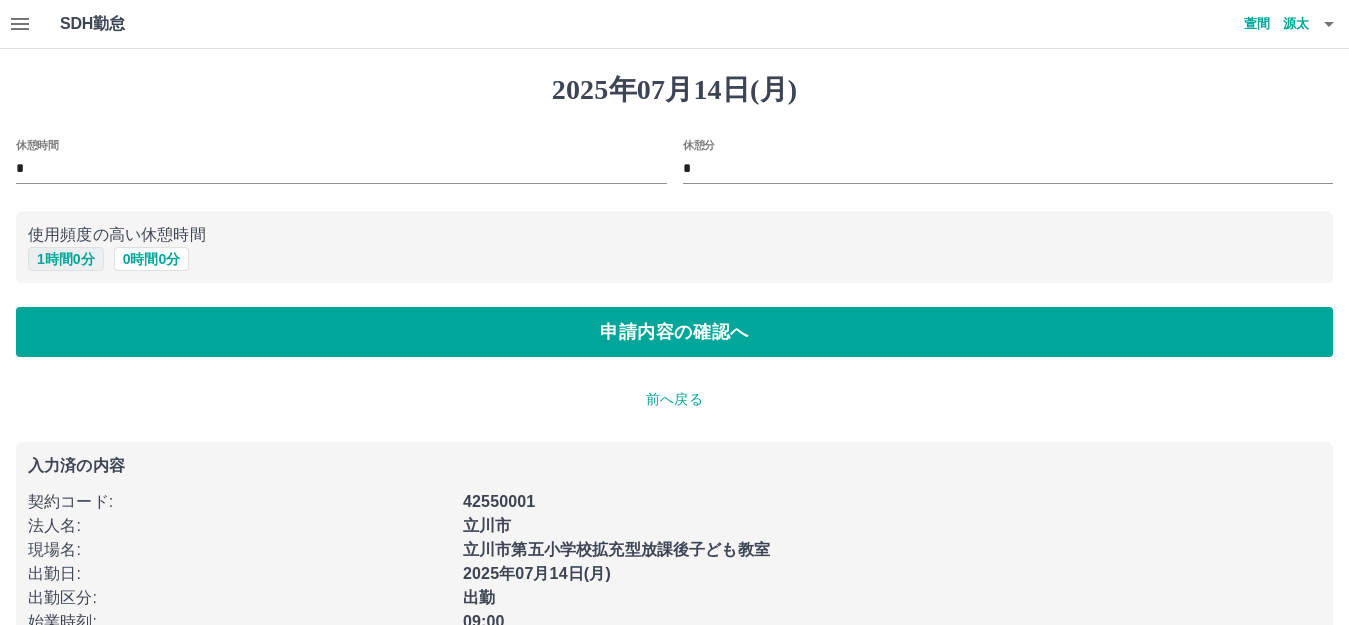 click on "1 時間 0 分" at bounding box center [66, 259] 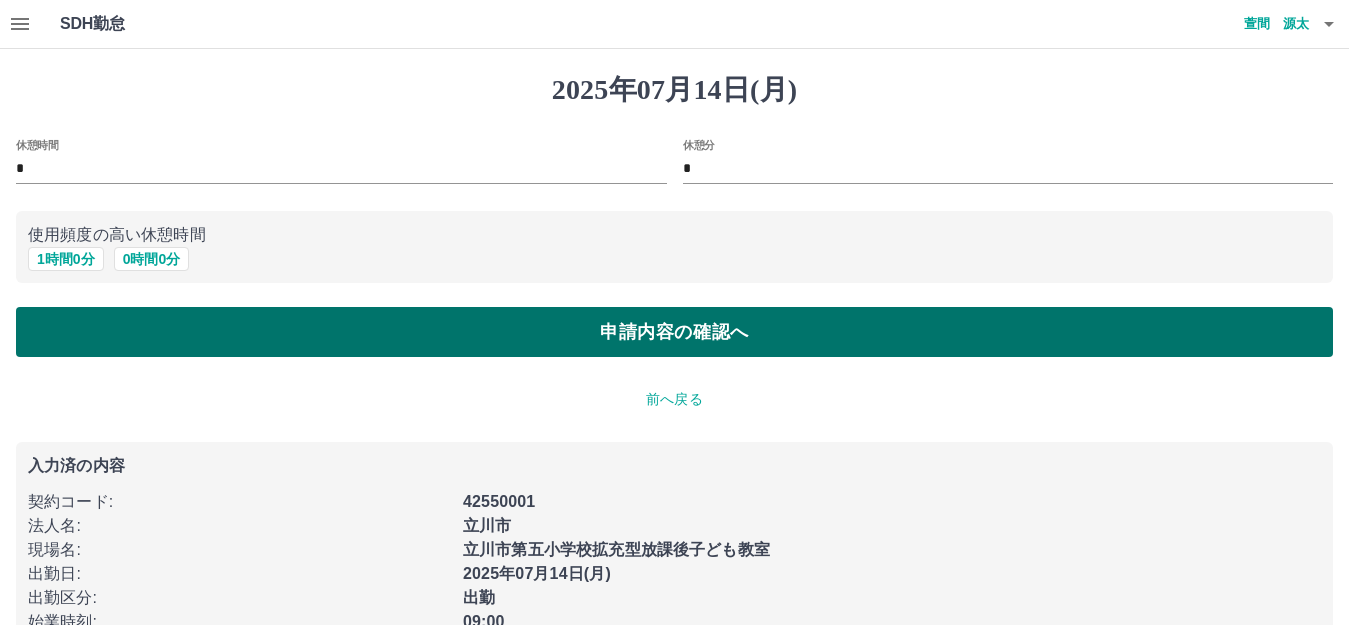 click on "申請内容の確認へ" at bounding box center (674, 332) 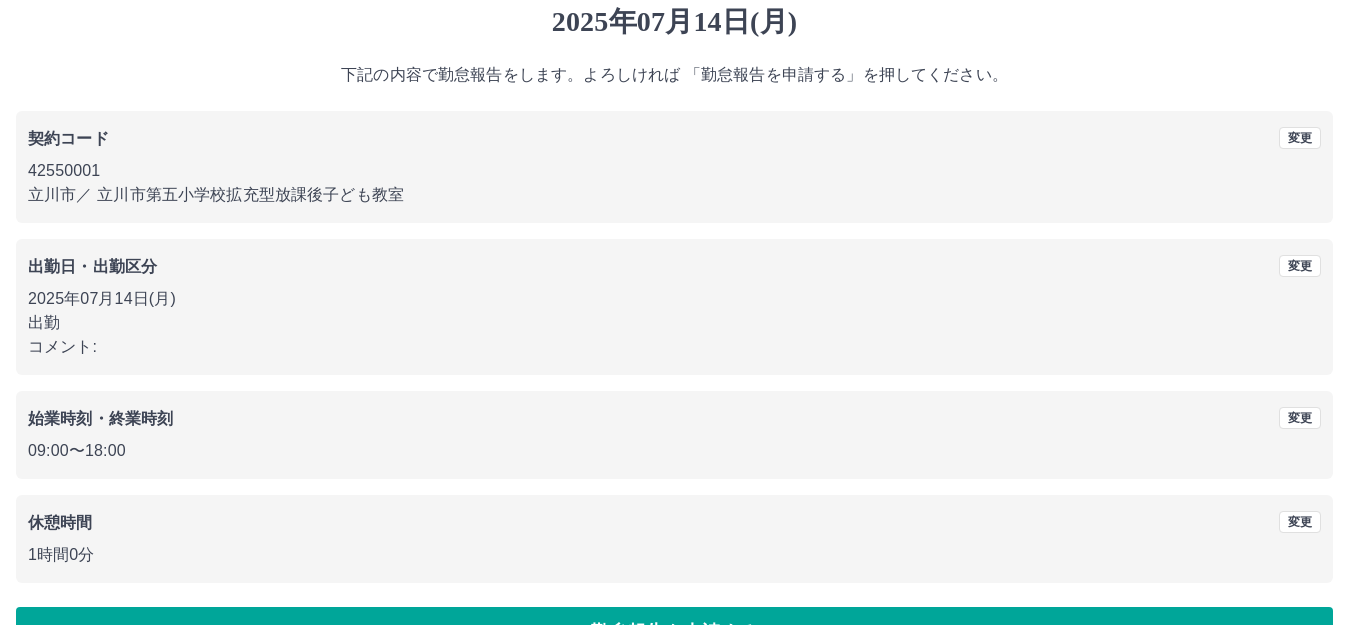 scroll, scrollTop: 124, scrollLeft: 0, axis: vertical 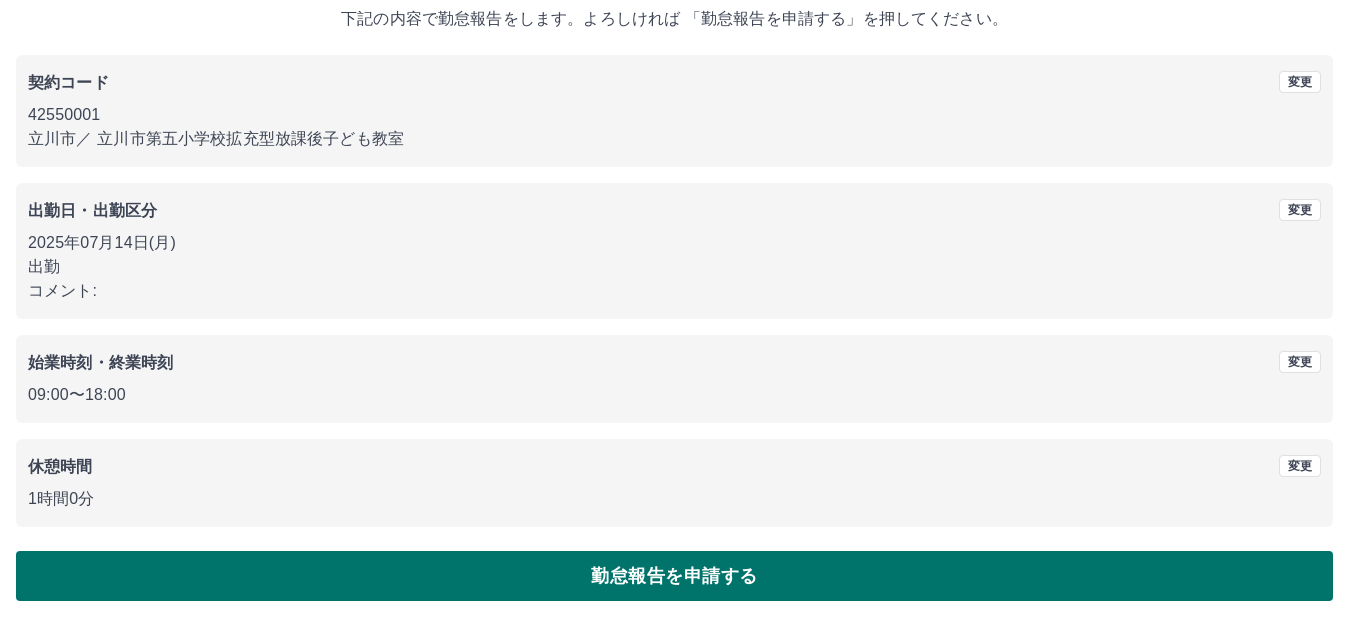 click on "勤怠報告を申請する" at bounding box center (674, 576) 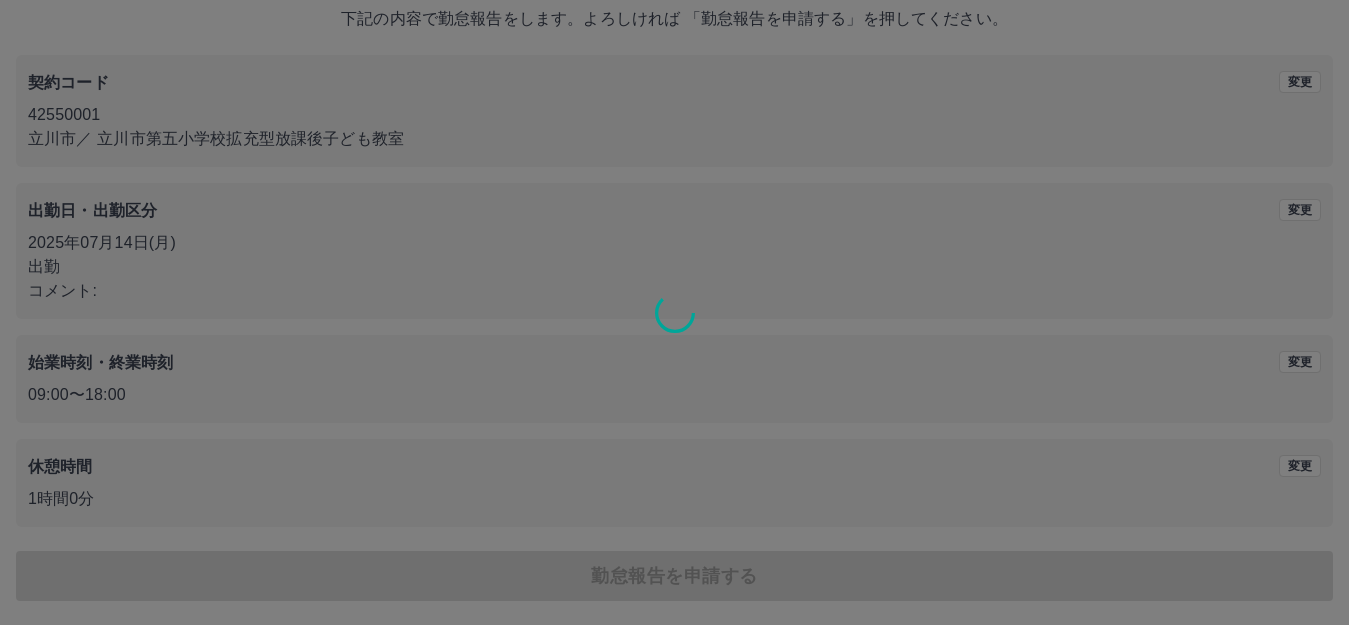 scroll, scrollTop: 0, scrollLeft: 0, axis: both 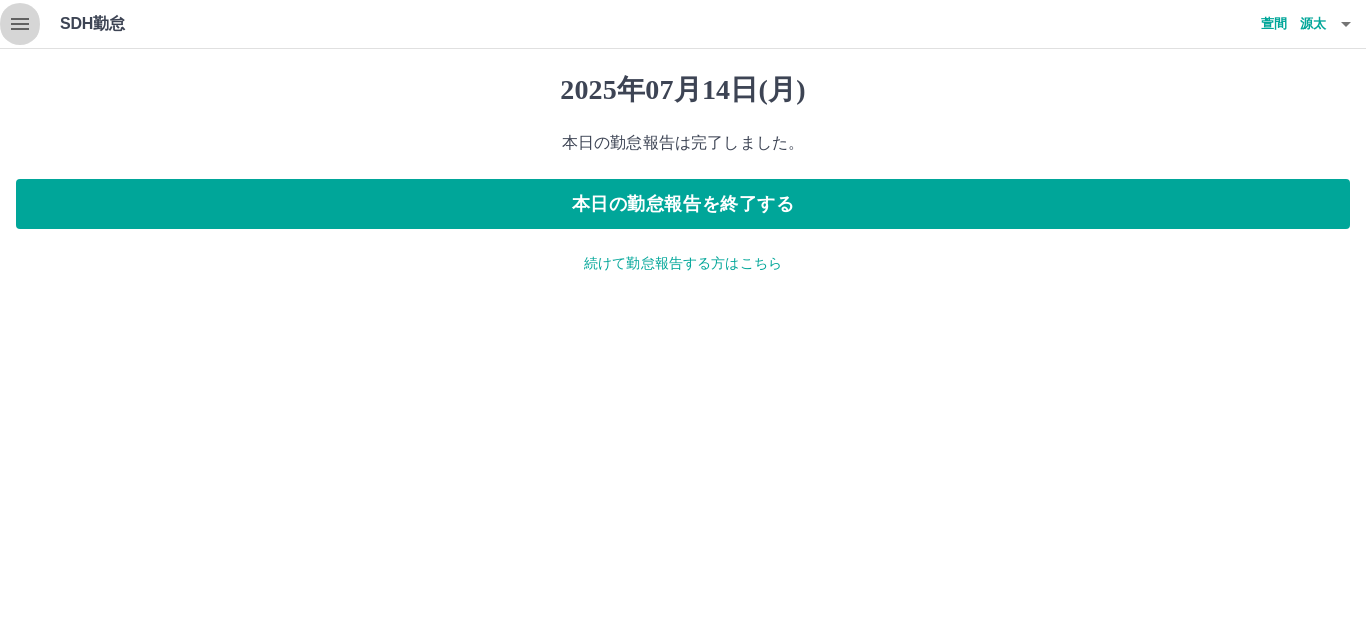 click 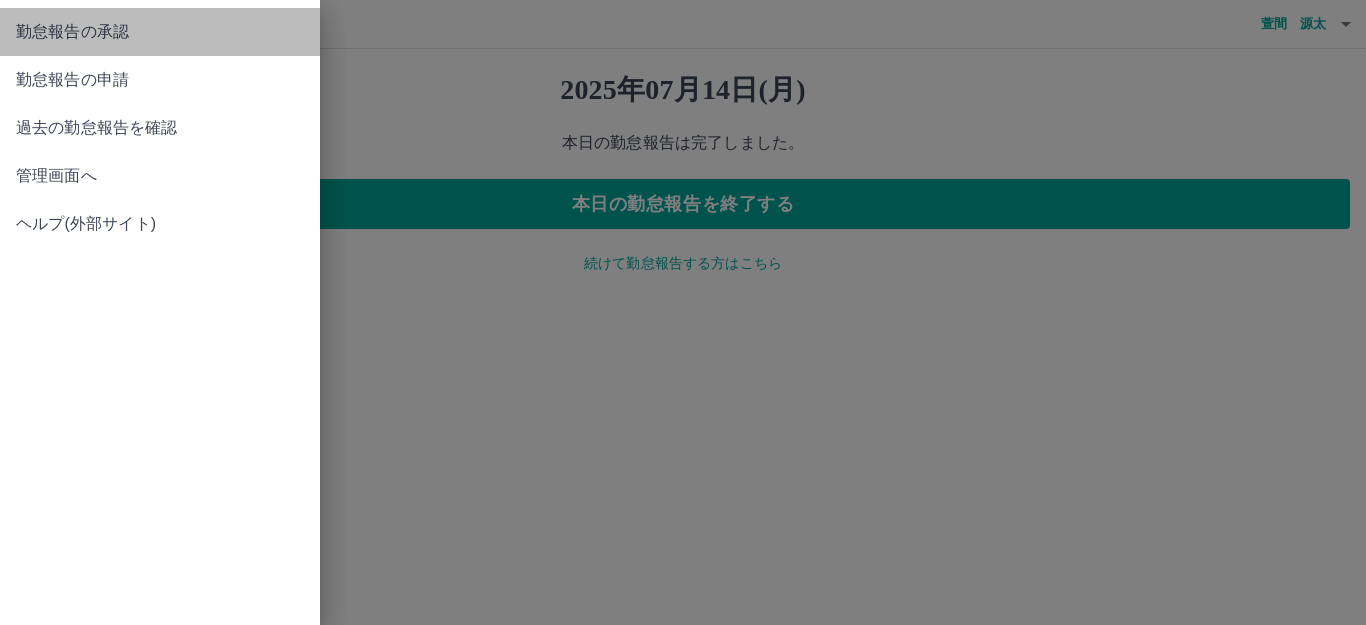 click on "勤怠報告の承認" at bounding box center [160, 32] 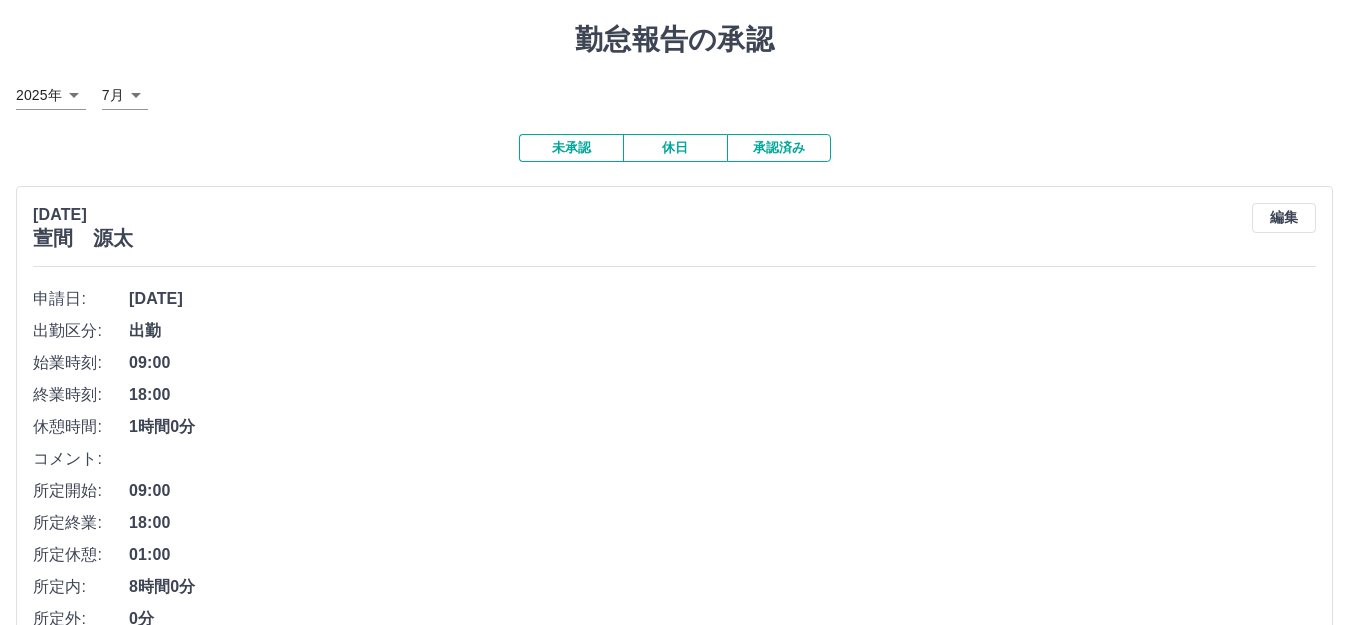 scroll, scrollTop: 0, scrollLeft: 0, axis: both 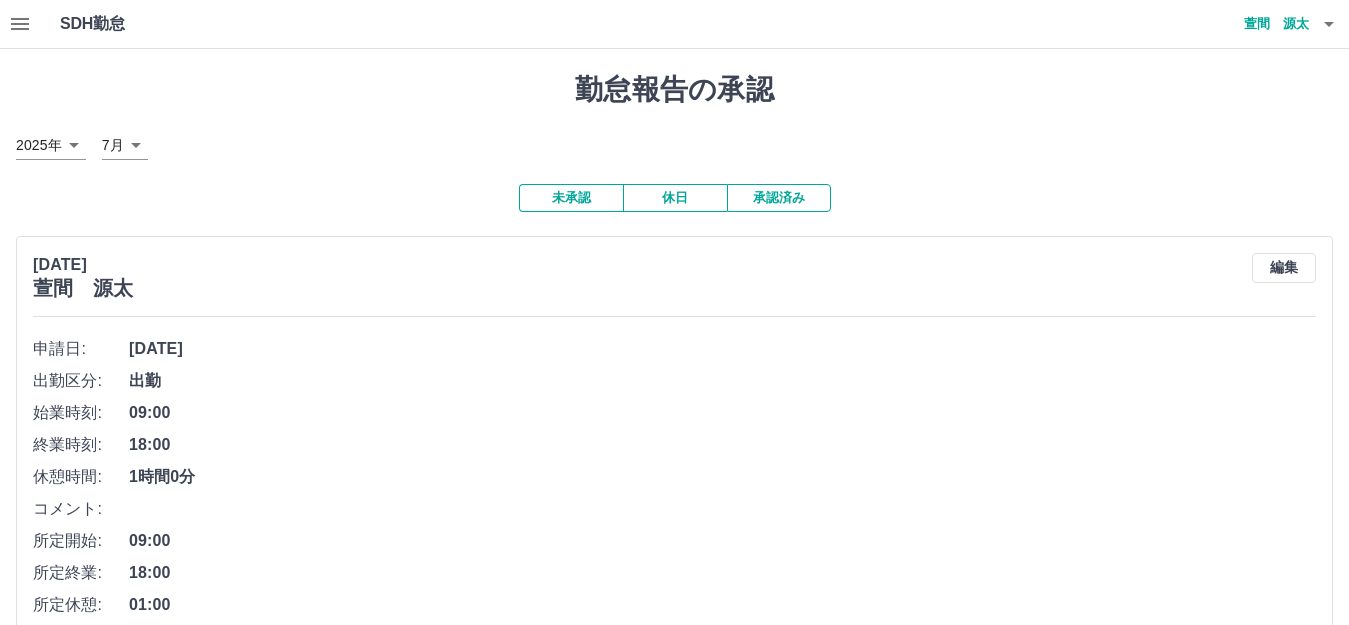 click 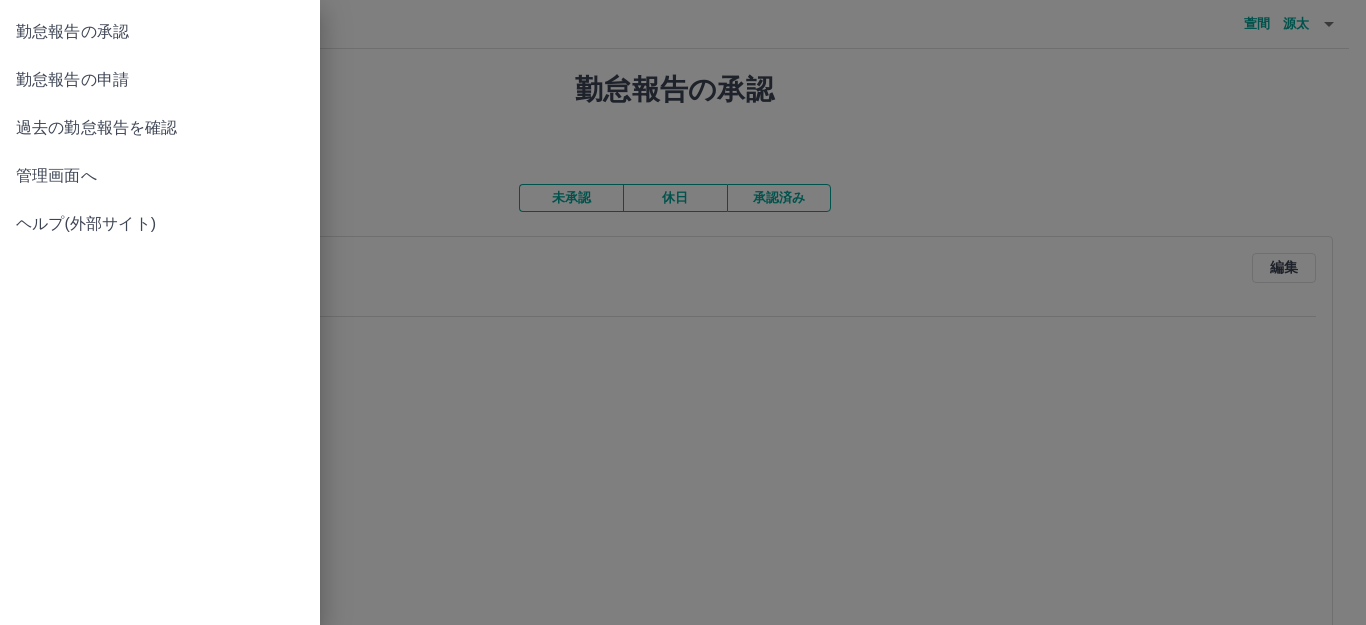 click on "勤怠報告の申請" at bounding box center [160, 80] 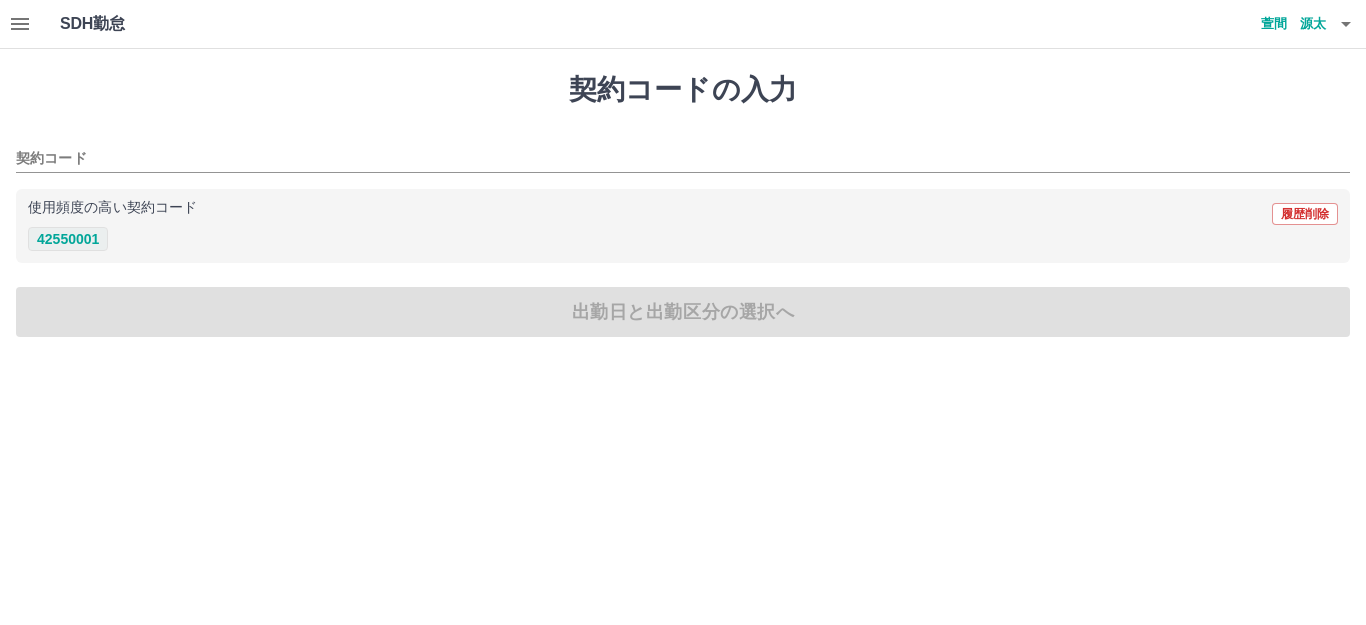 click on "42550001" at bounding box center [68, 239] 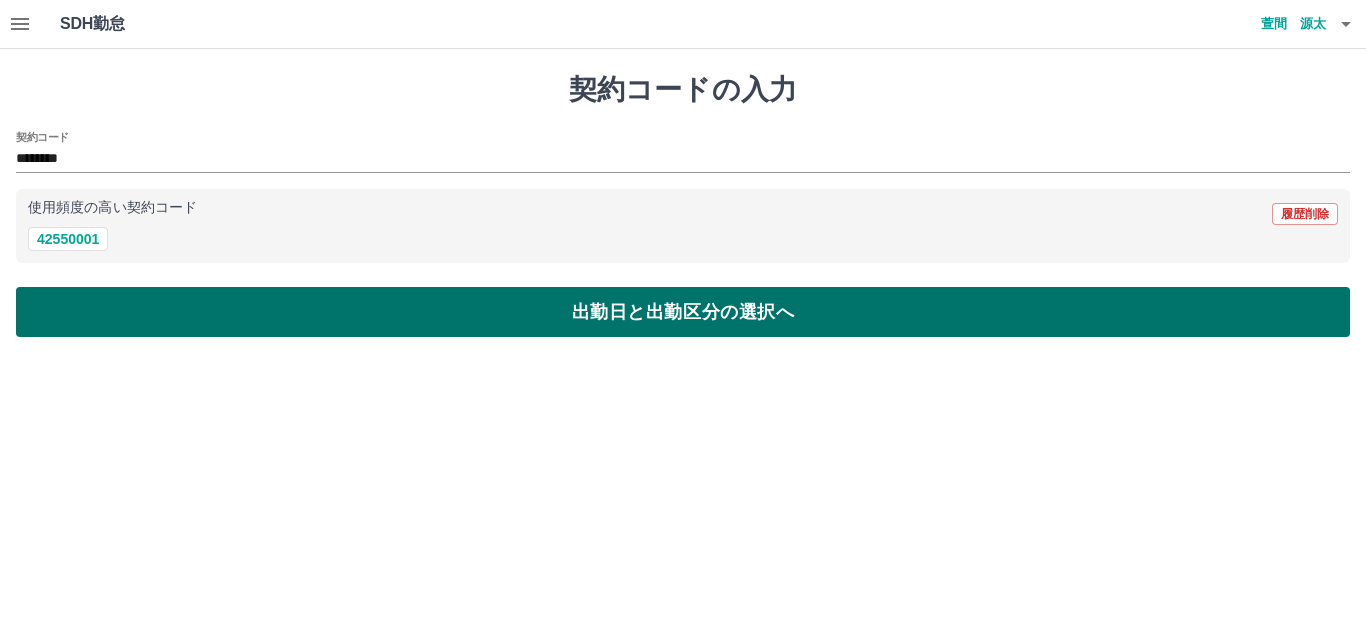 click on "出勤日と出勤区分の選択へ" at bounding box center [683, 312] 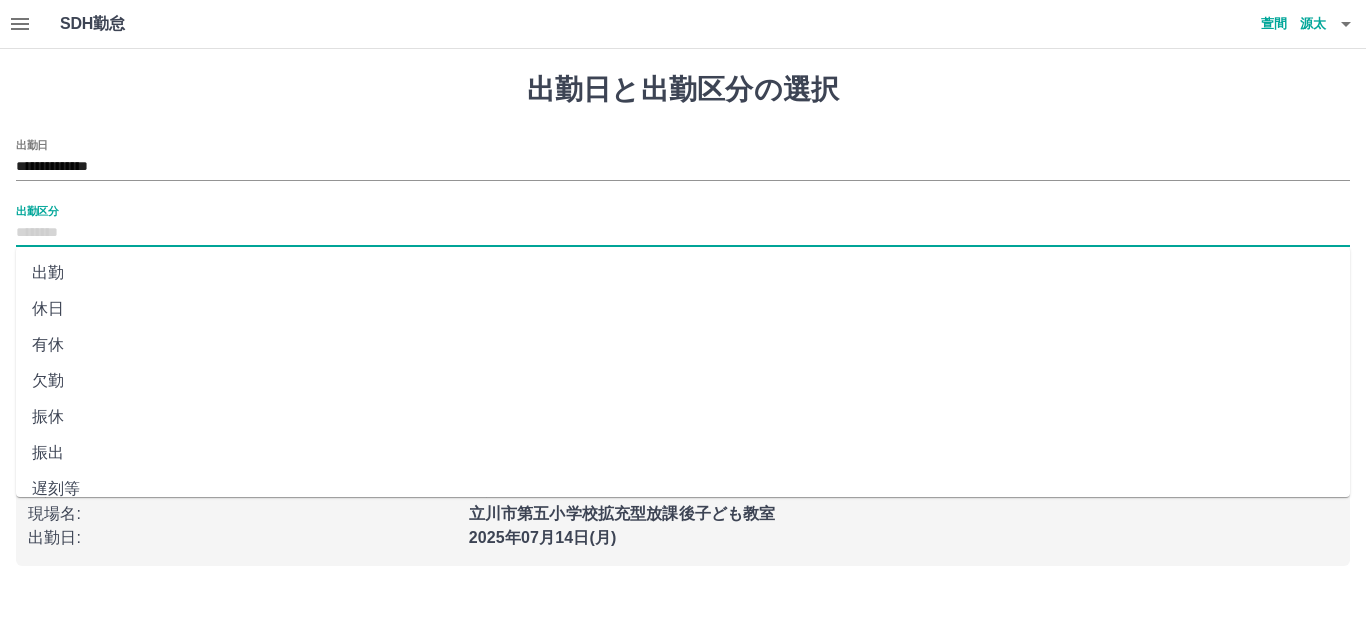 click on "出勤区分" at bounding box center [683, 233] 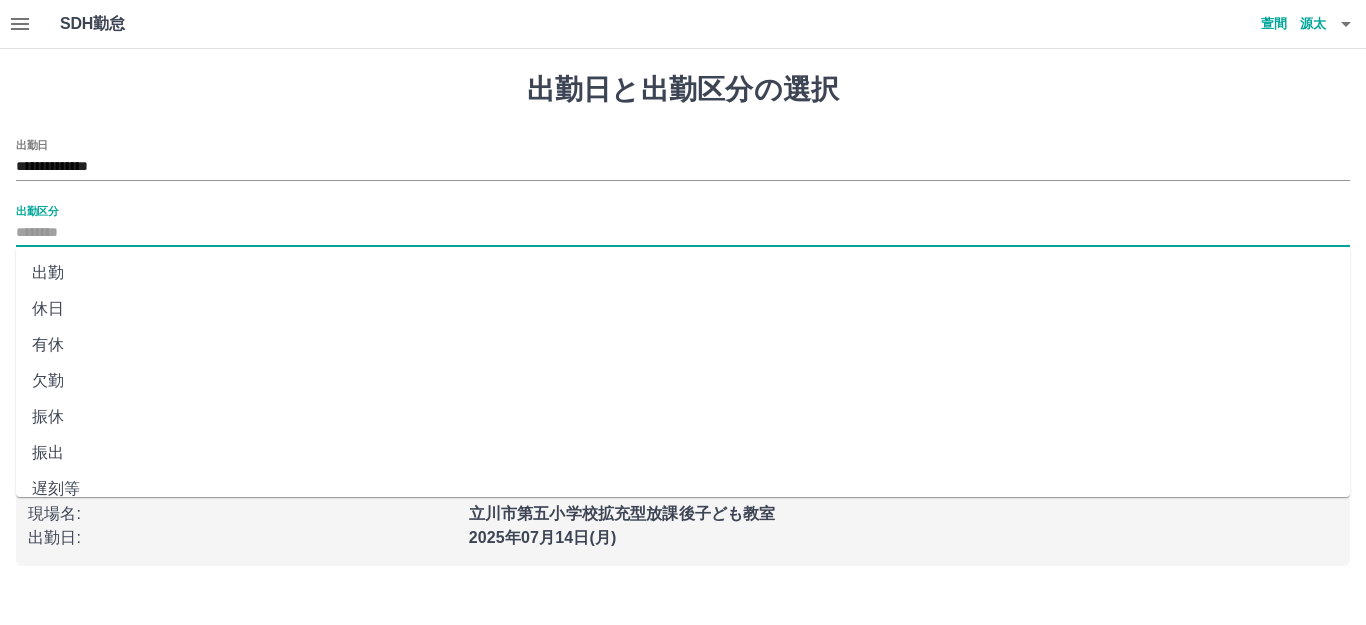 click on "出勤" at bounding box center (683, 273) 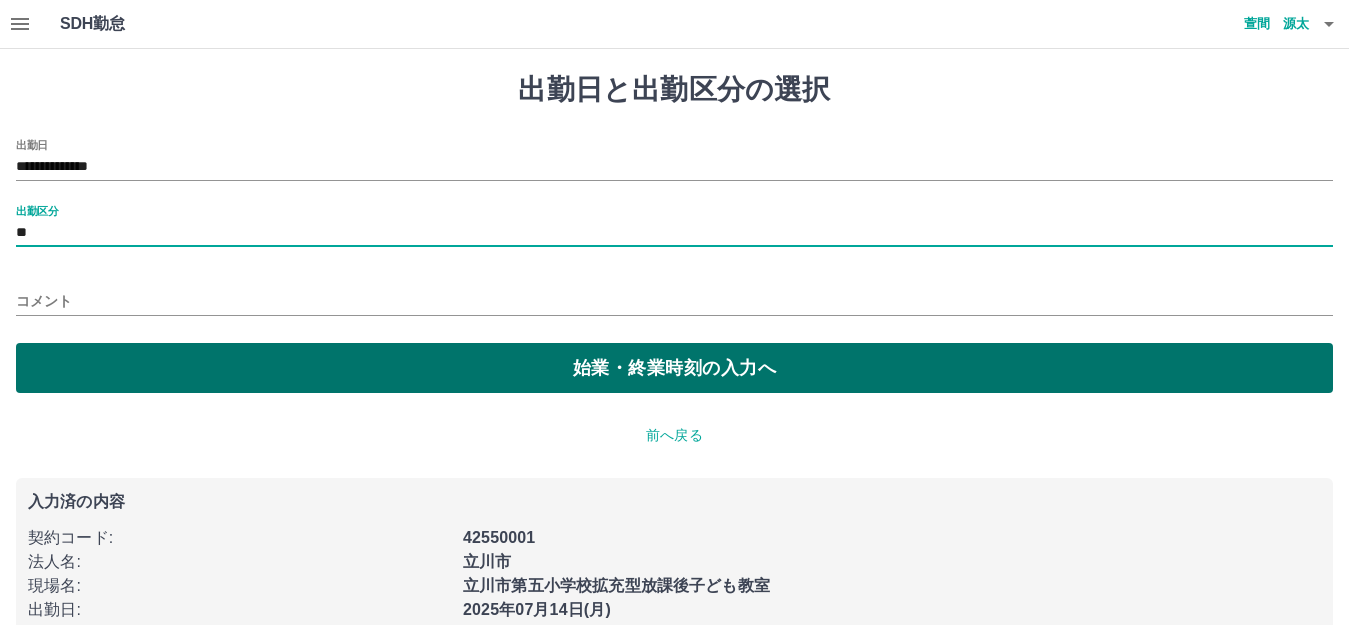 click on "始業・終業時刻の入力へ" at bounding box center [674, 368] 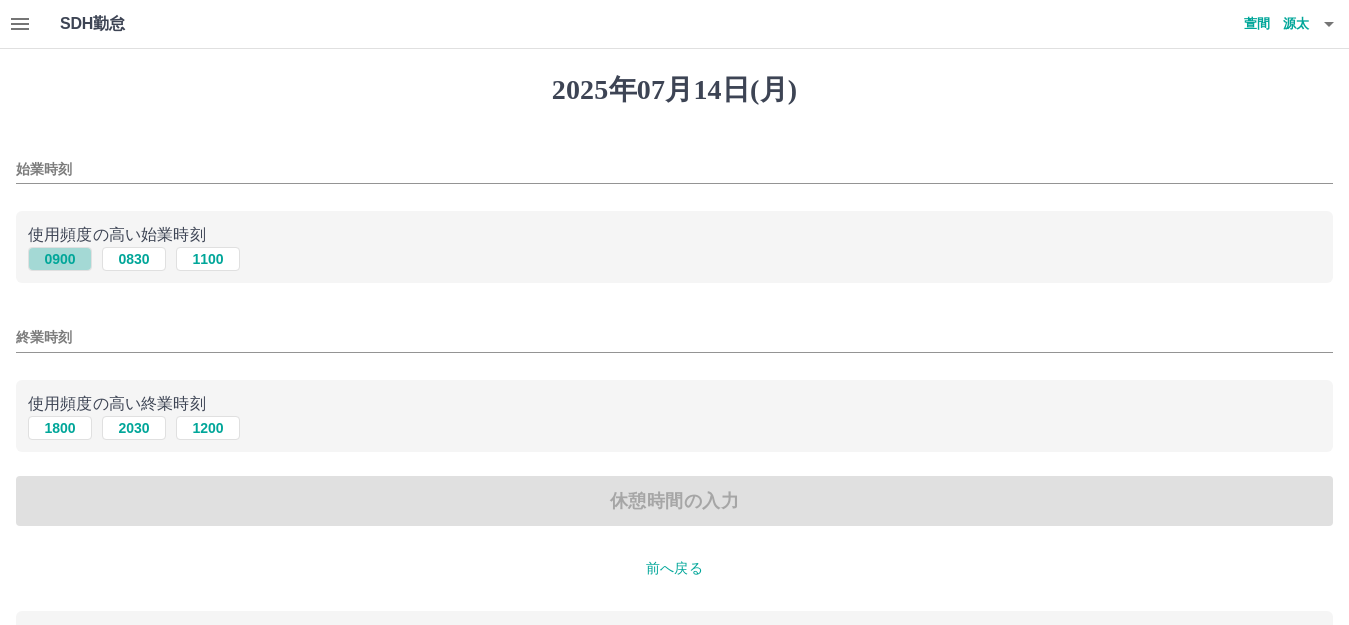 click on "0900" at bounding box center [60, 259] 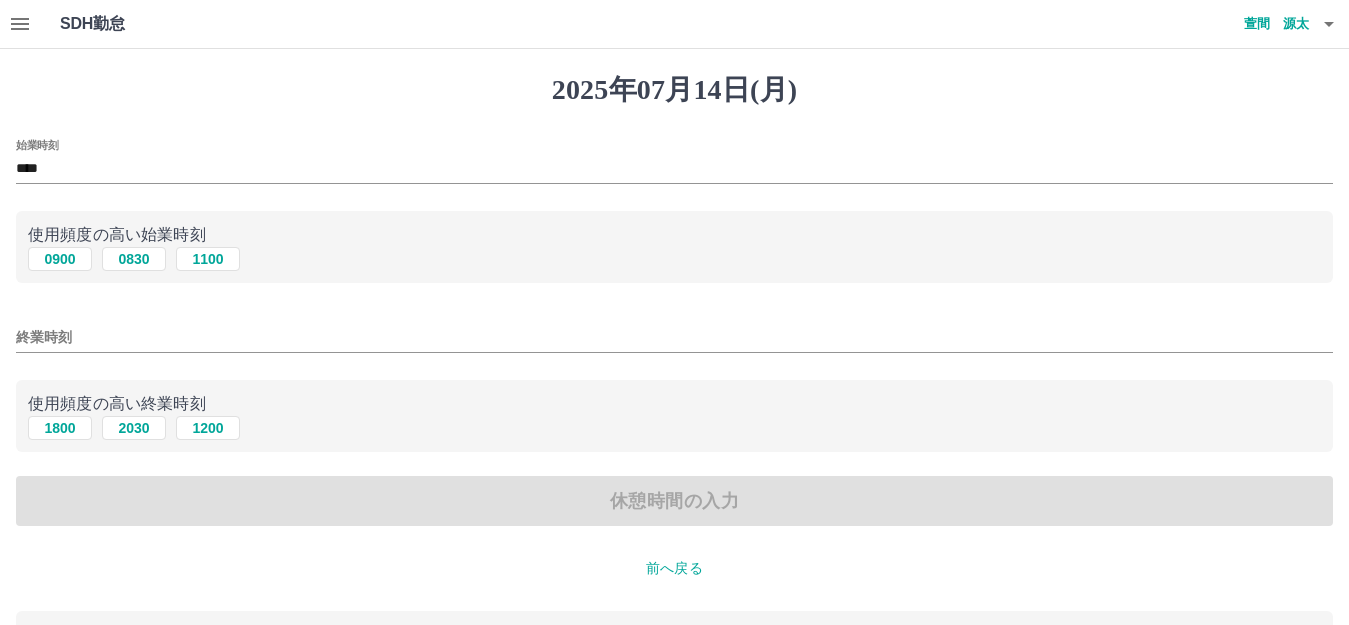 drag, startPoint x: 203, startPoint y: 342, endPoint x: 187, endPoint y: 298, distance: 46.818798 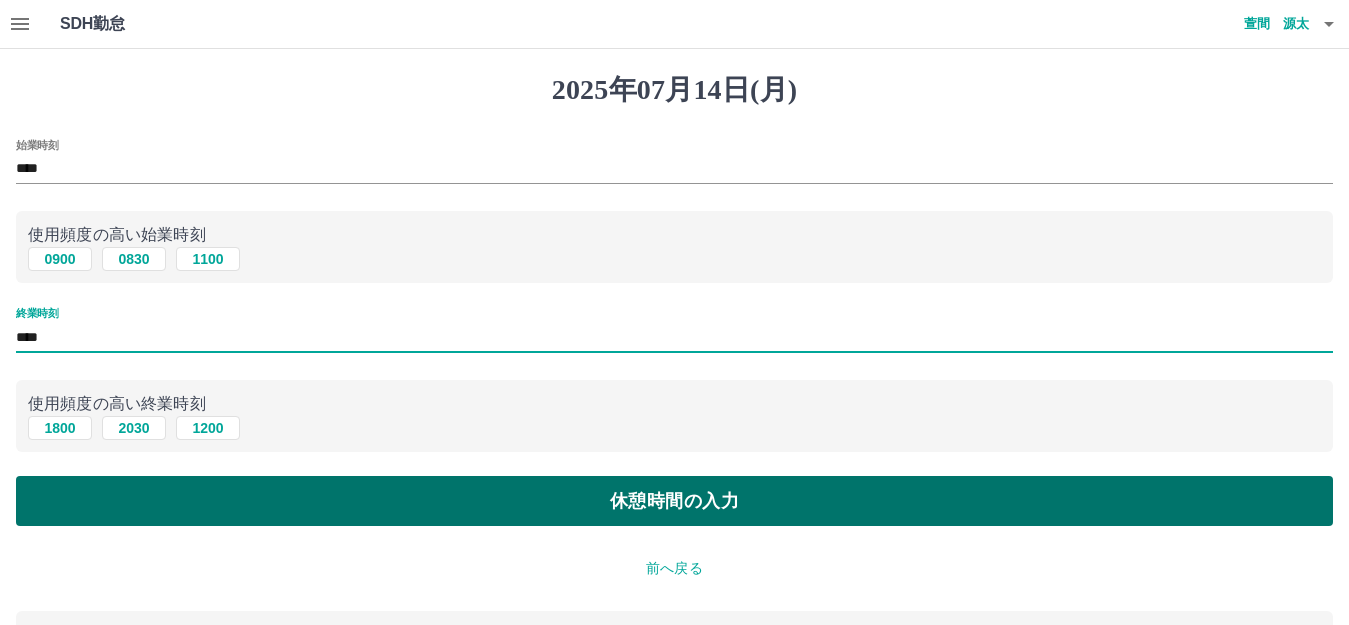 type on "****" 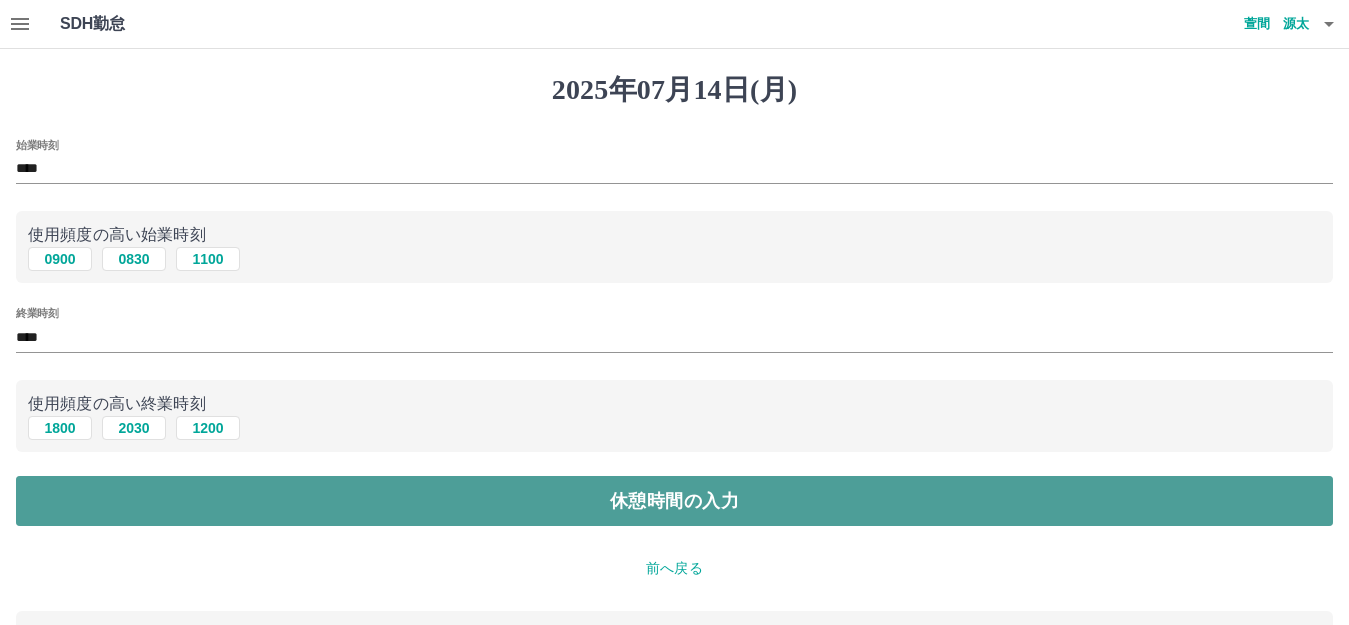 click on "休憩時間の入力" at bounding box center [674, 501] 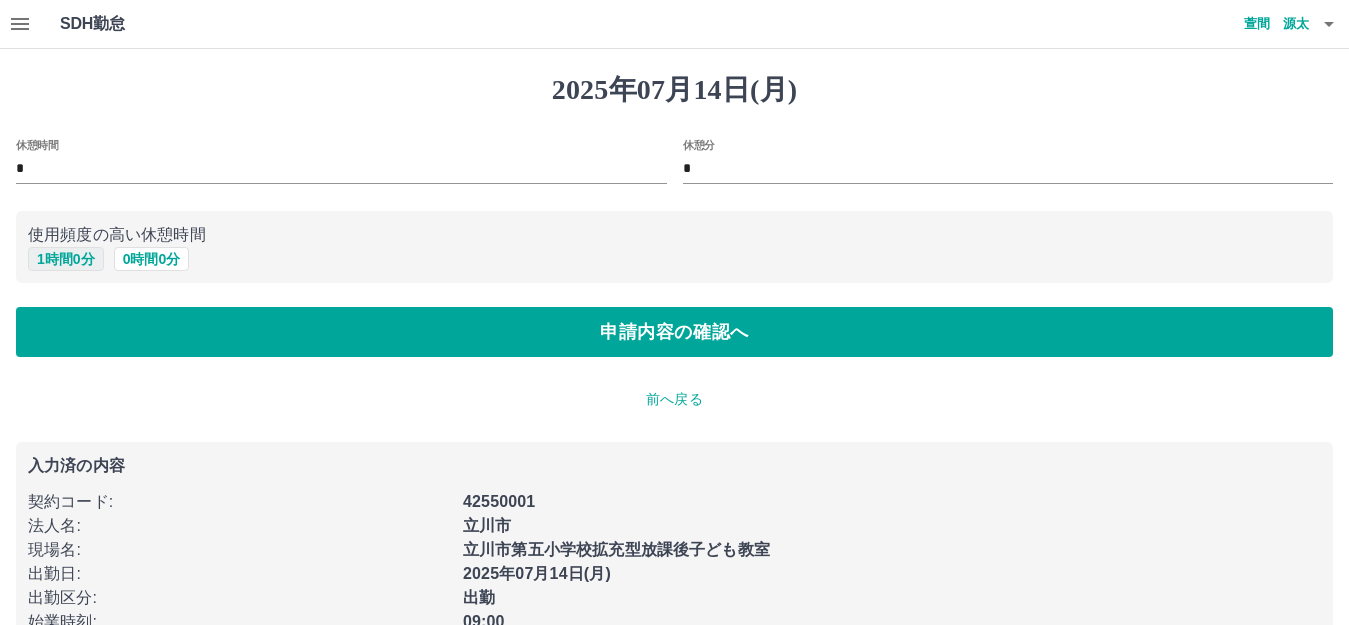 click on "1 時間 0 分" at bounding box center [66, 259] 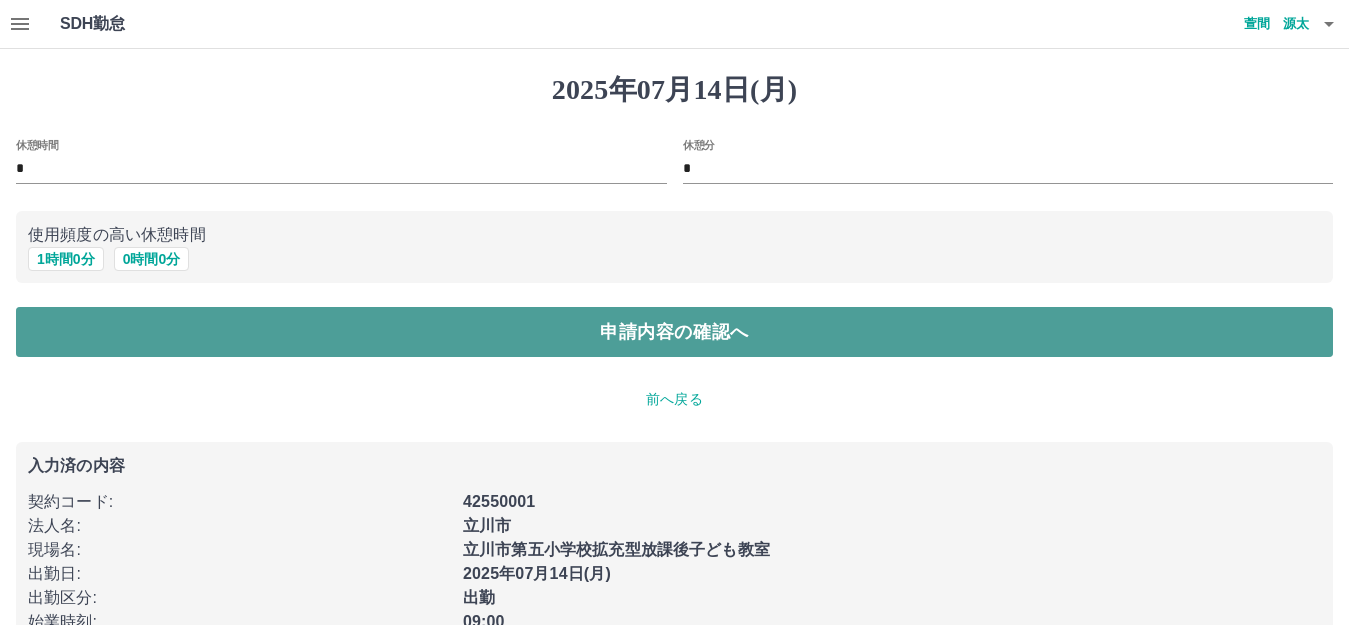 click on "申請内容の確認へ" at bounding box center (674, 332) 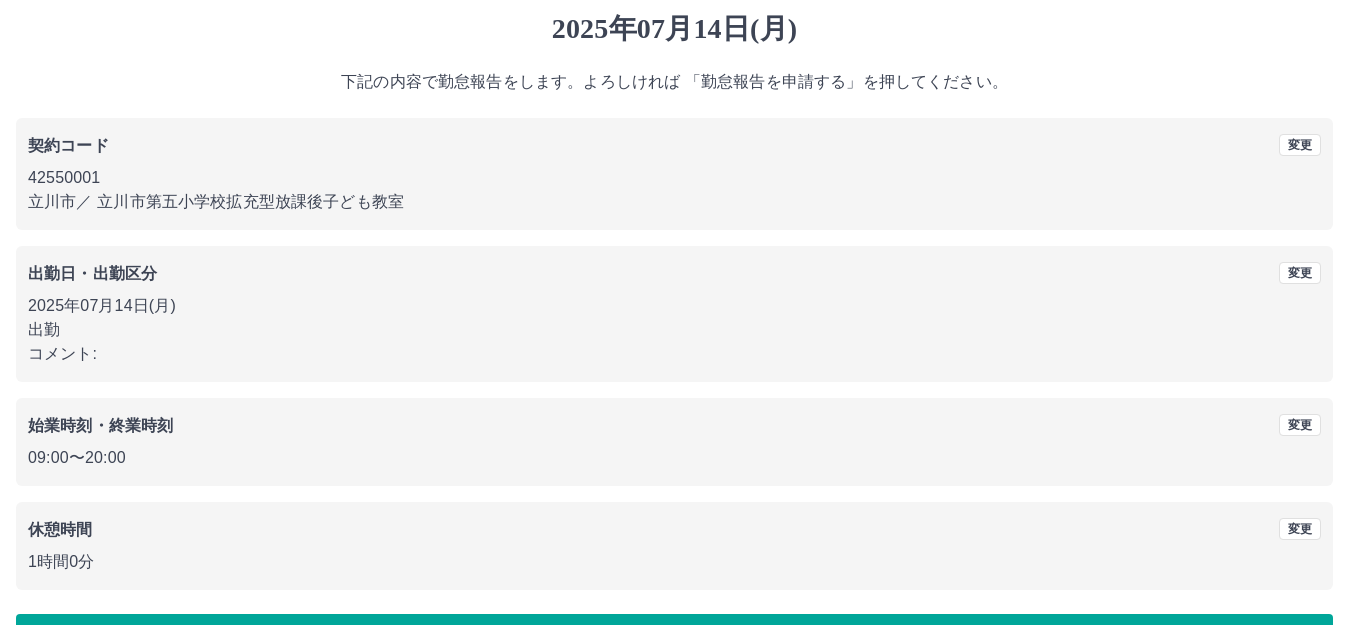 scroll, scrollTop: 124, scrollLeft: 0, axis: vertical 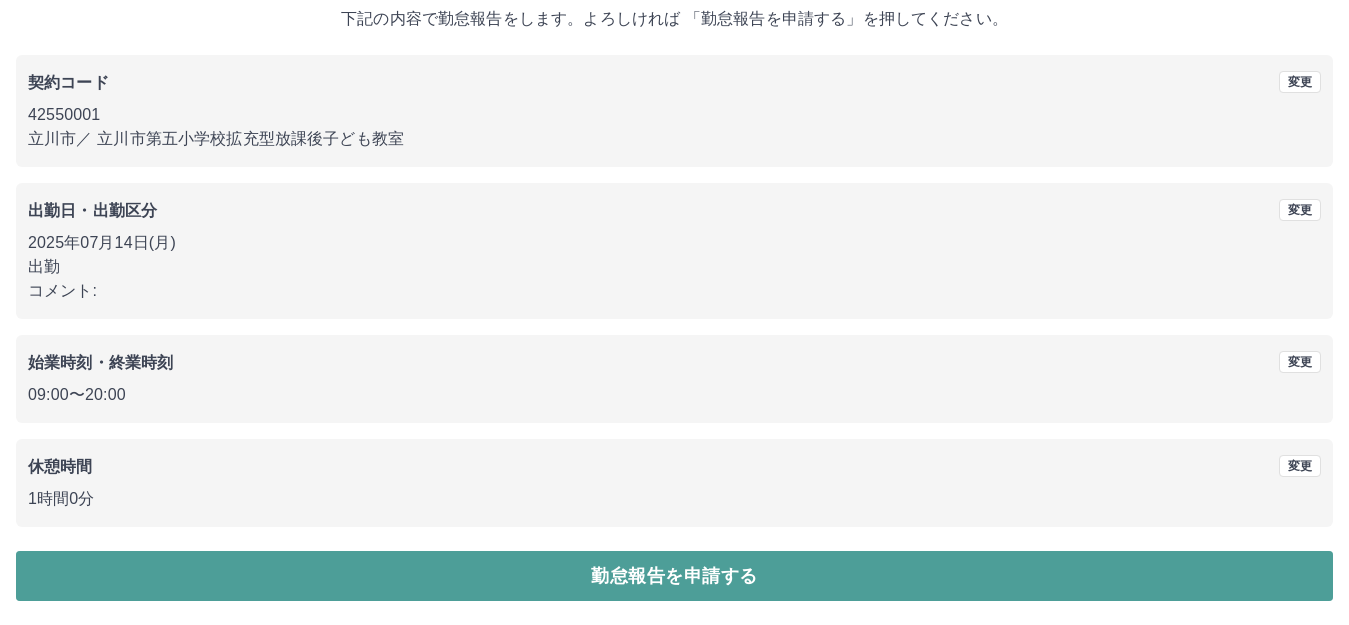 click on "勤怠報告を申請する" at bounding box center [674, 576] 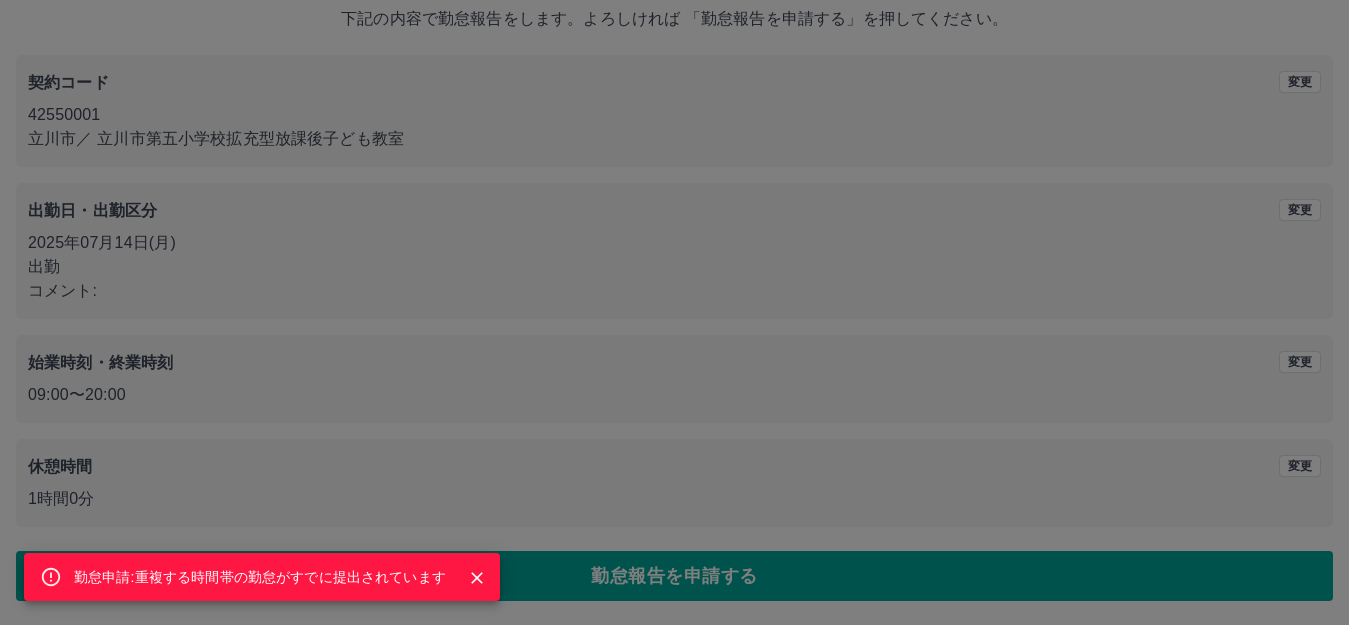 click on "勤怠申請:重複する時間帯の勤怠がすでに提出されています" at bounding box center [674, 312] 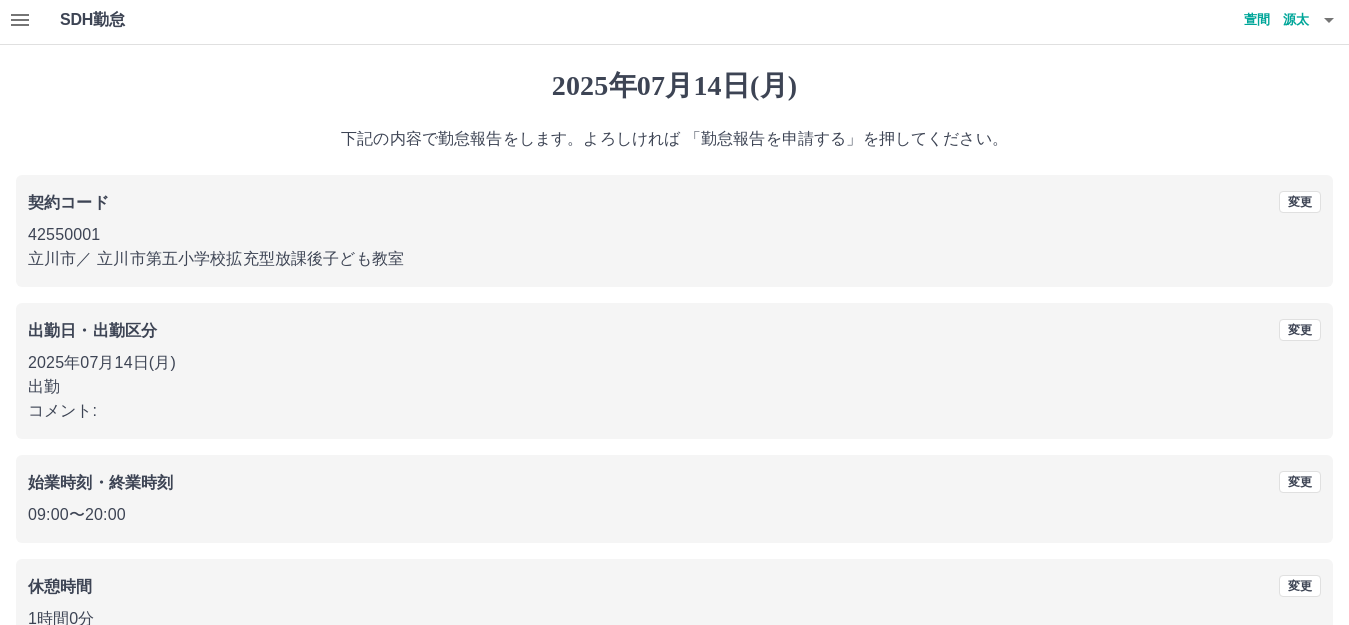 scroll, scrollTop: 0, scrollLeft: 0, axis: both 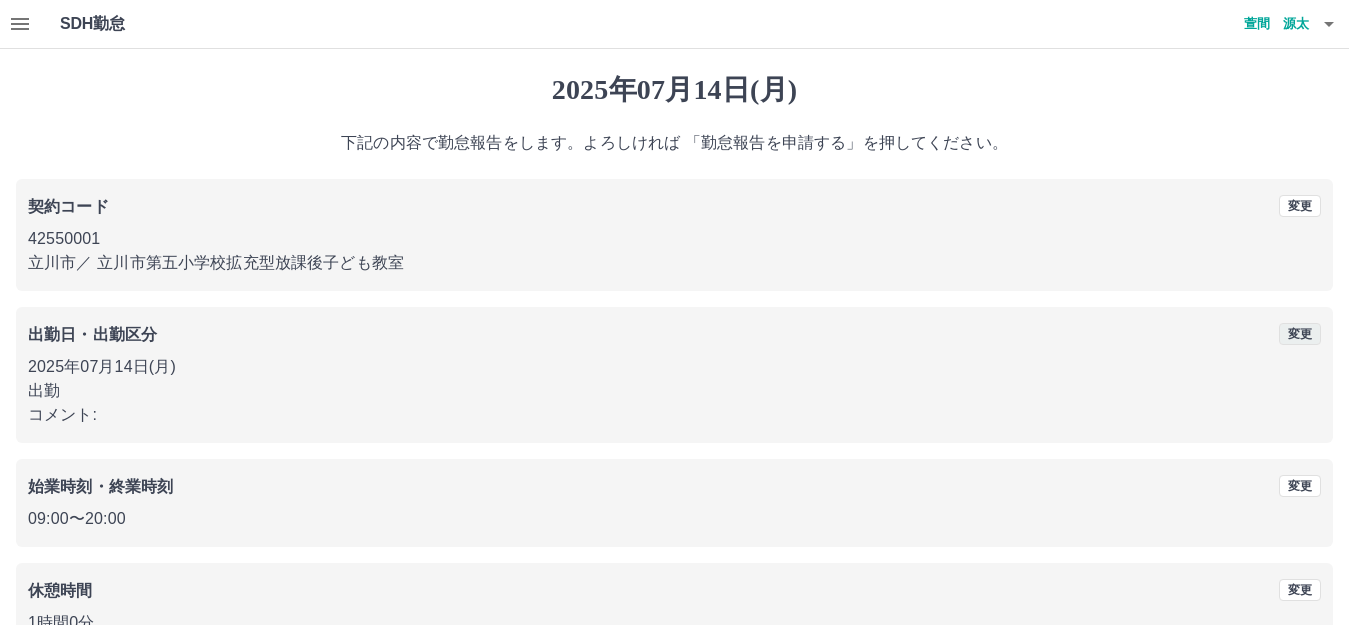 click on "変更" at bounding box center [1300, 334] 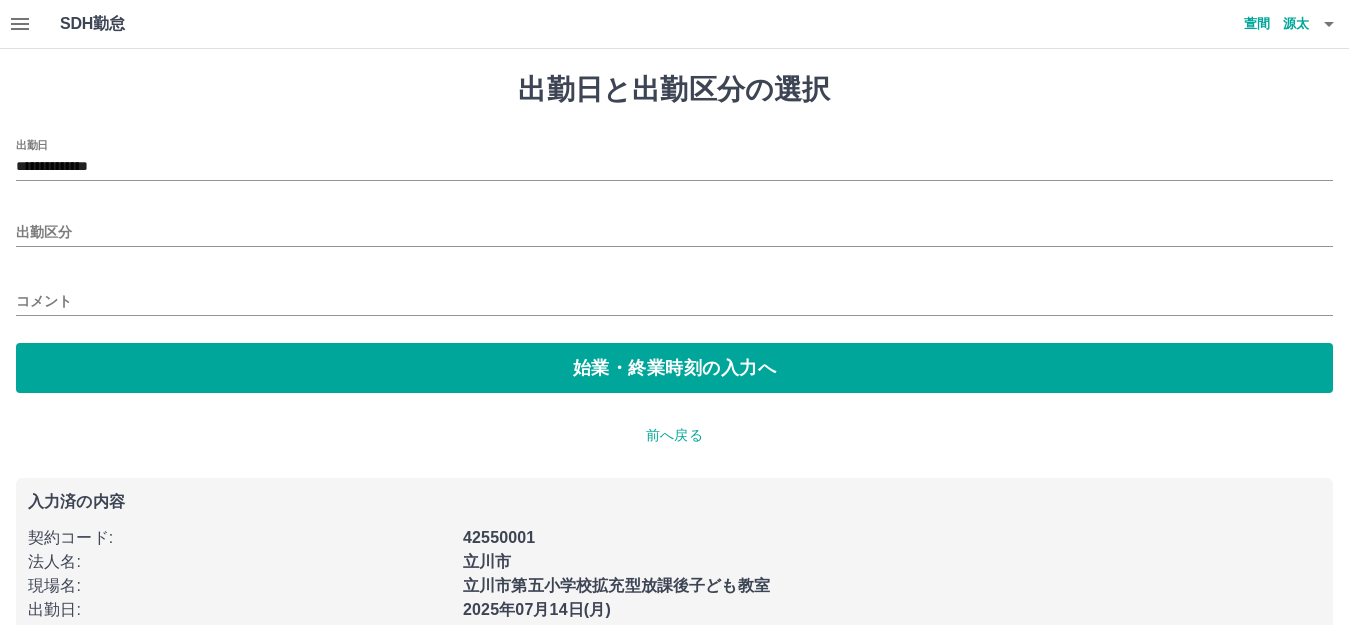 type on "**" 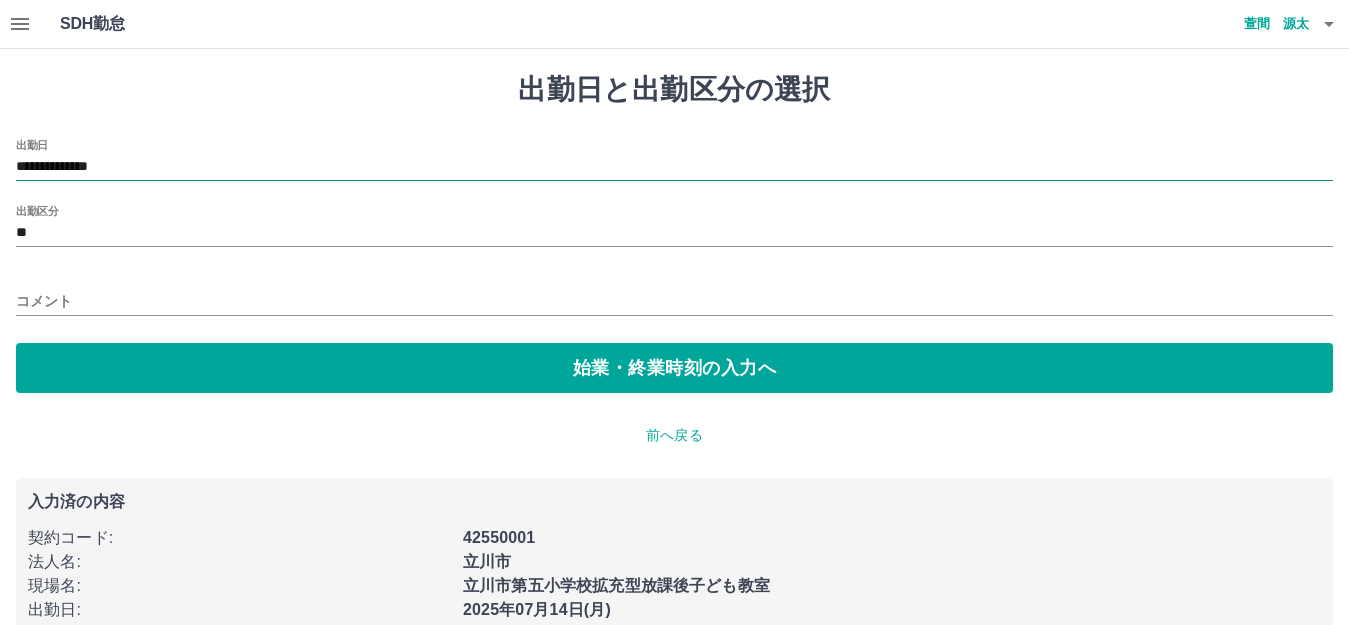 click on "**********" at bounding box center (674, 167) 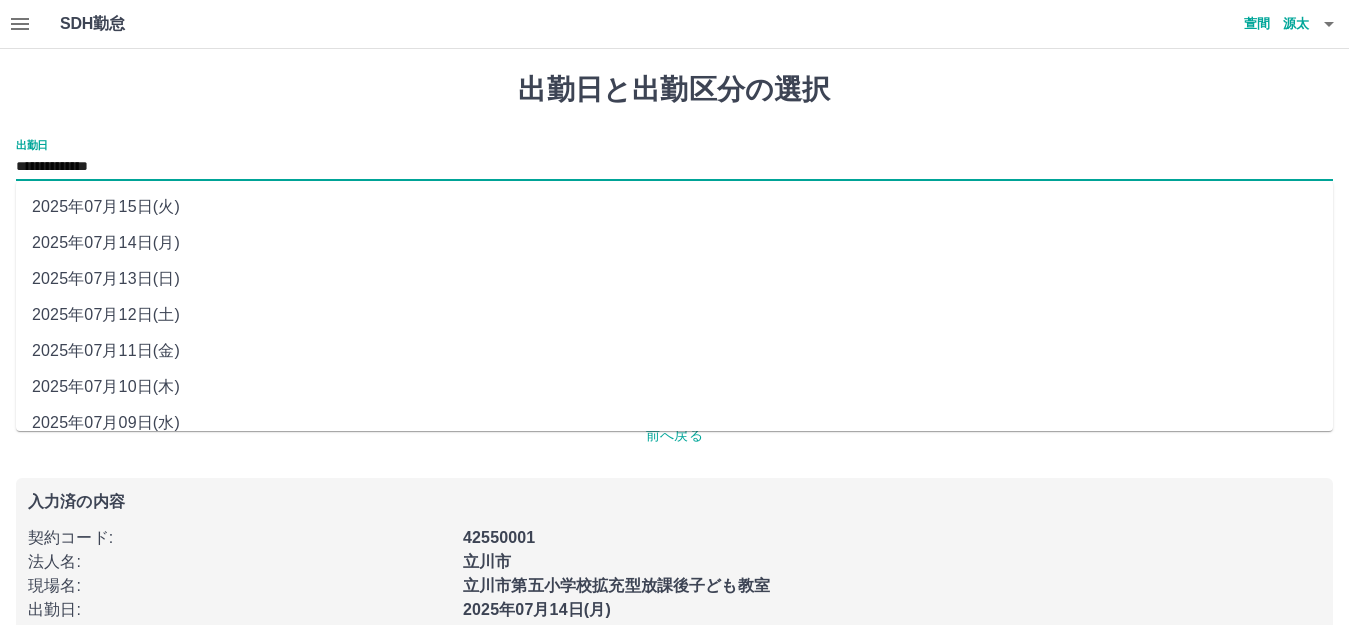 click on "2025年07月11日(金)" at bounding box center [674, 351] 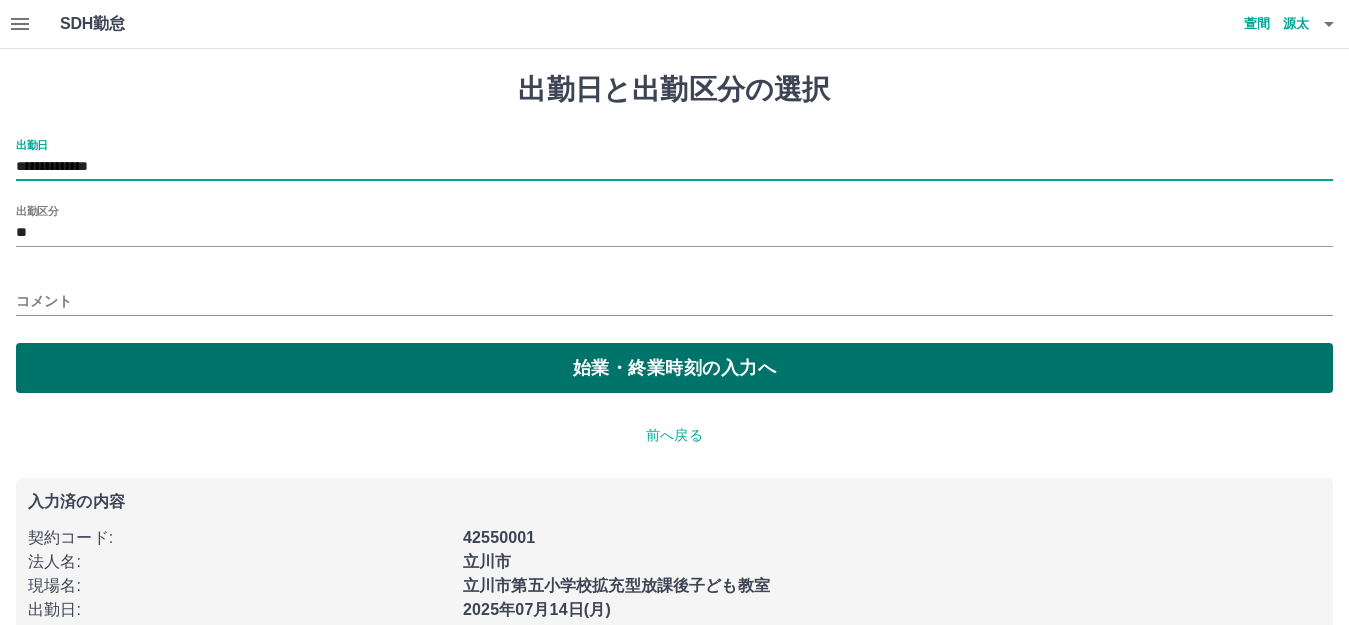 click on "始業・終業時刻の入力へ" at bounding box center (674, 368) 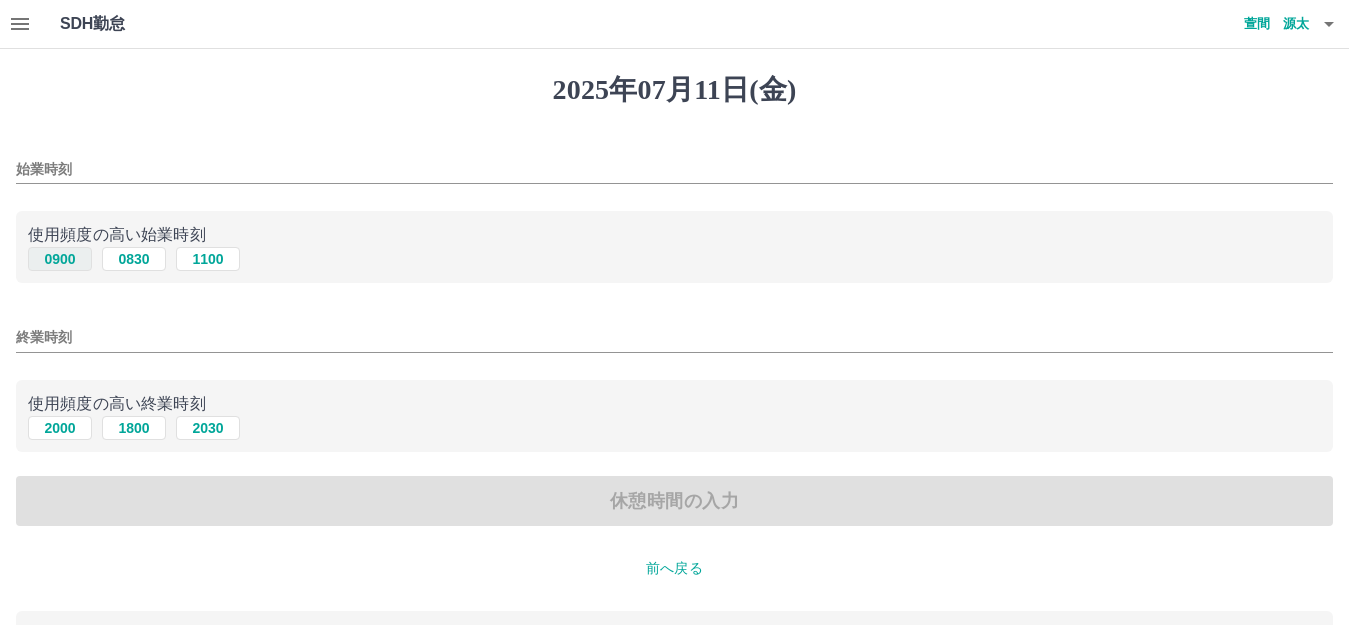 click on "0900" at bounding box center (60, 259) 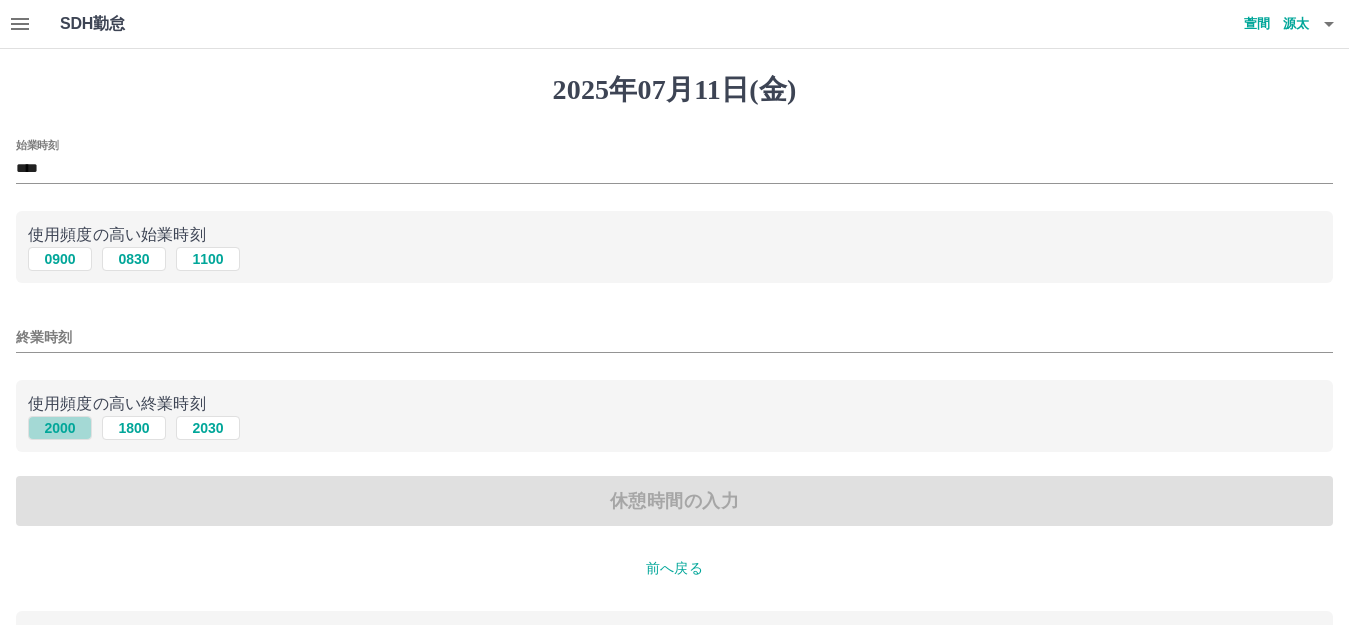 click on "2000" at bounding box center [60, 428] 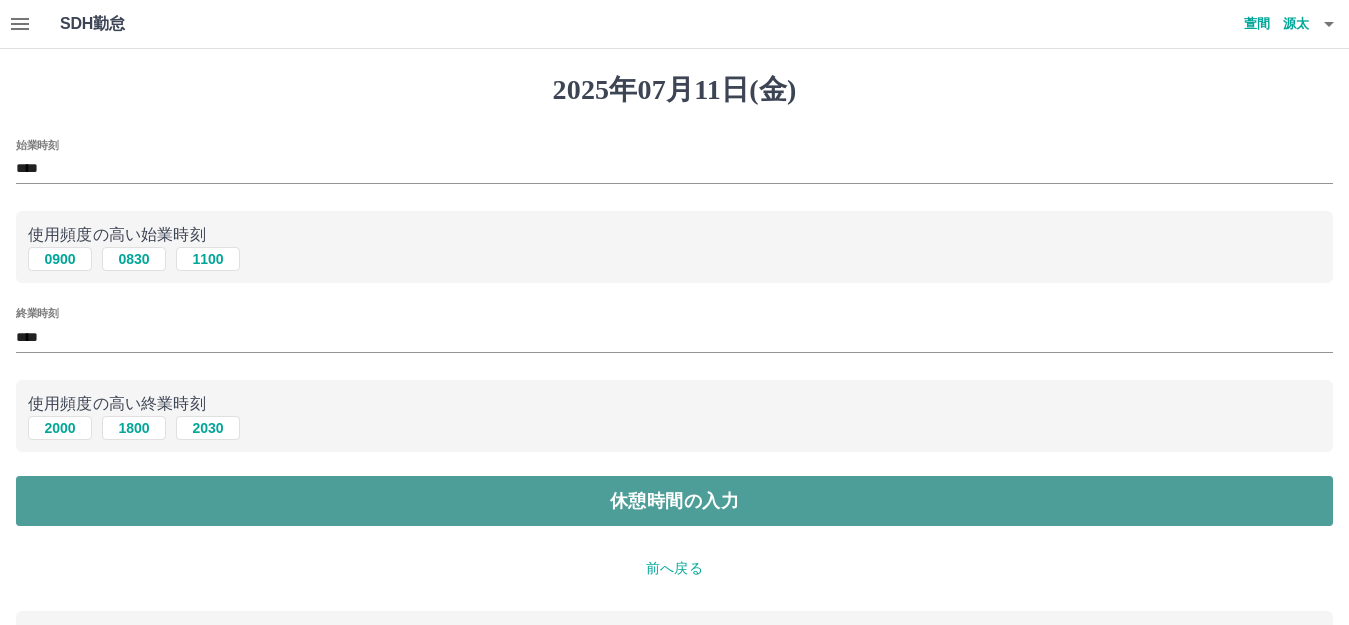 click on "休憩時間の入力" at bounding box center [674, 501] 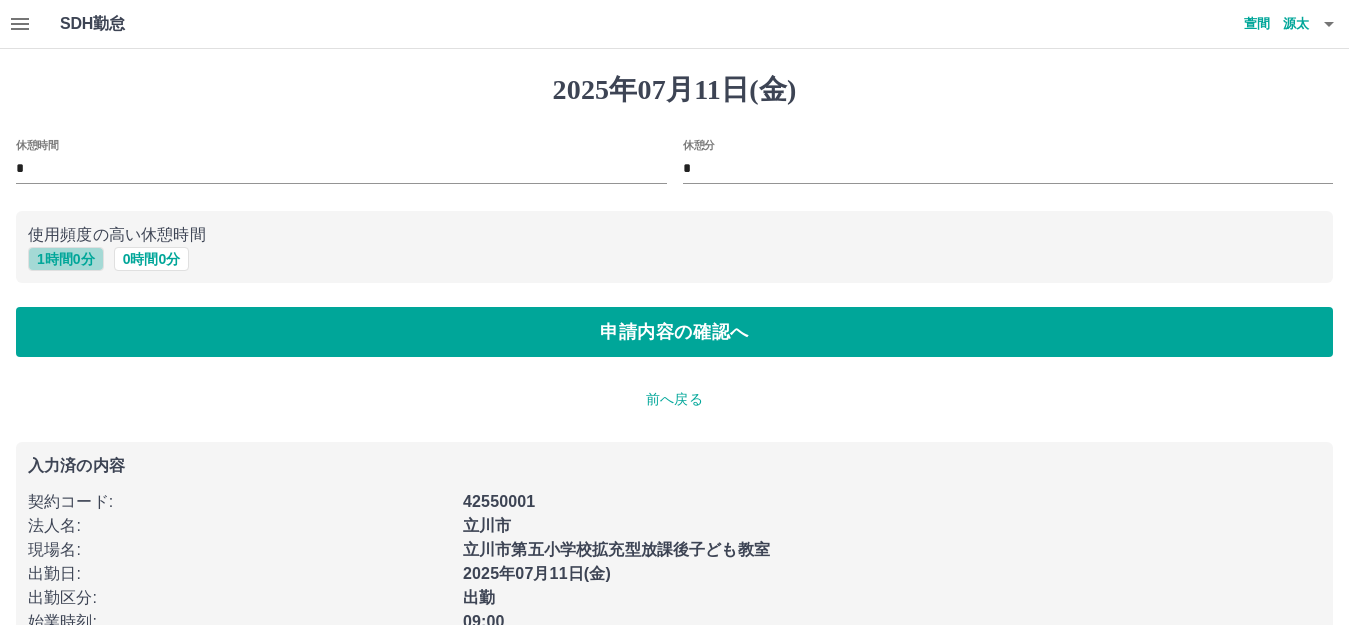 click on "1 時間 0 分" at bounding box center (66, 259) 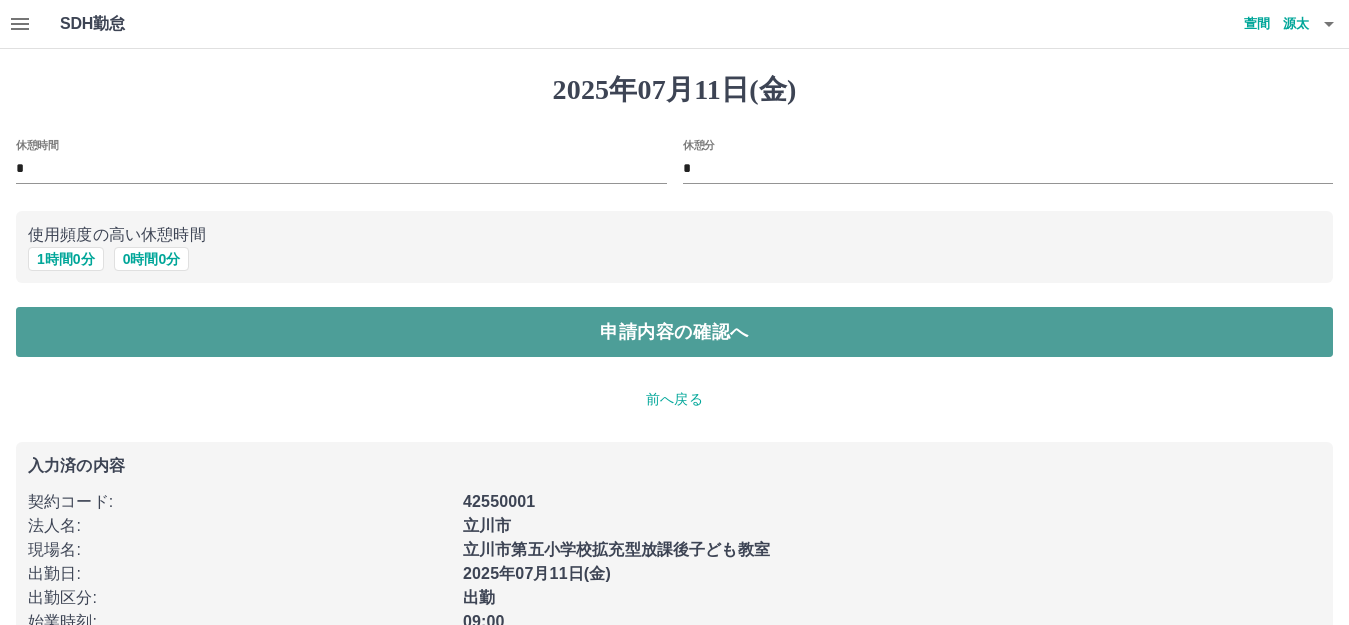 click on "申請内容の確認へ" at bounding box center (674, 332) 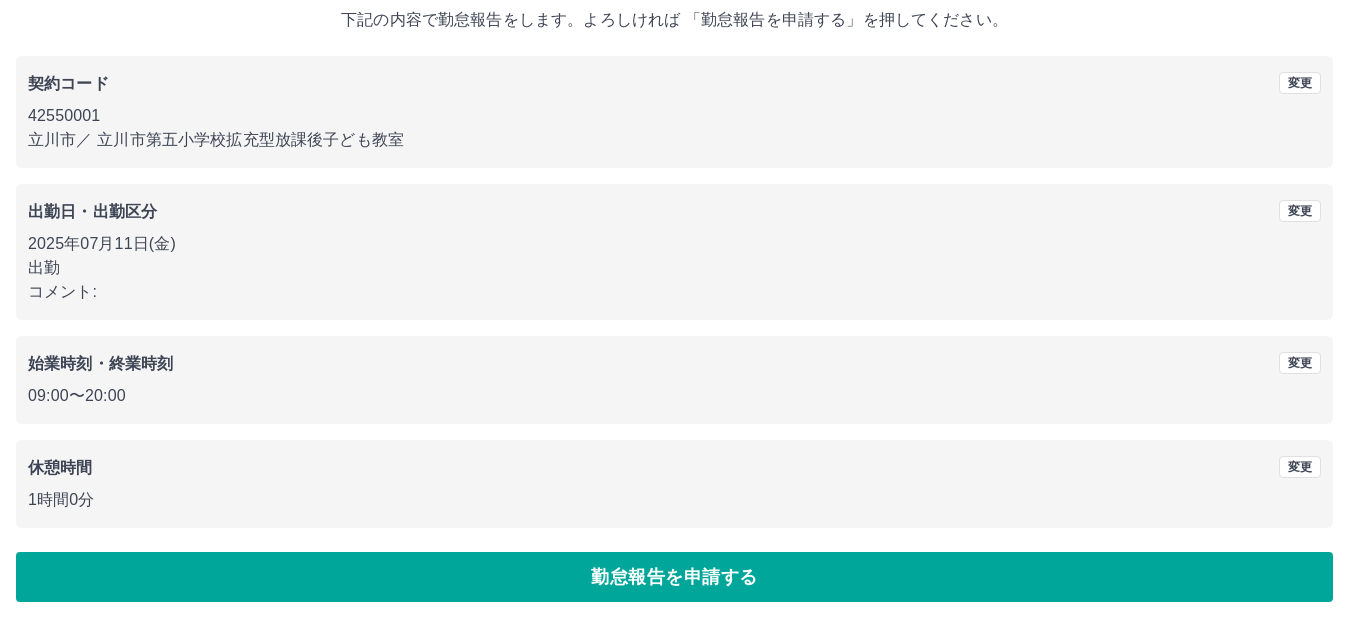 scroll, scrollTop: 124, scrollLeft: 0, axis: vertical 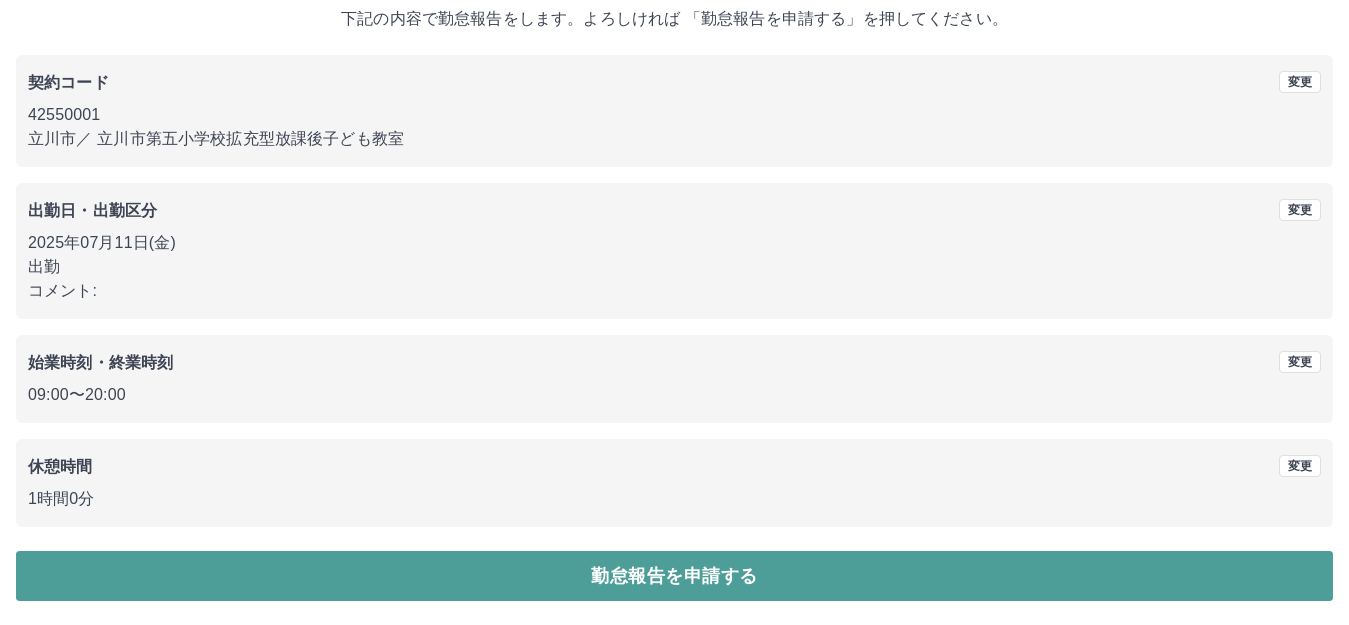 click on "勤怠報告を申請する" at bounding box center (674, 576) 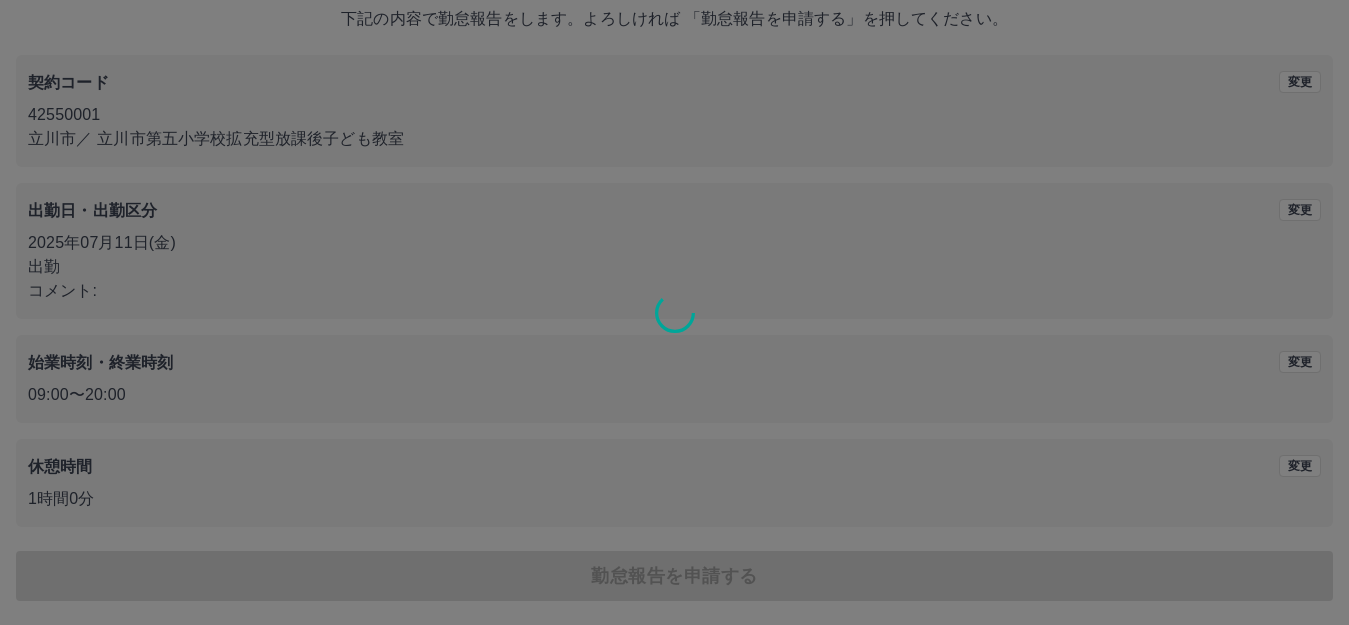 scroll, scrollTop: 0, scrollLeft: 0, axis: both 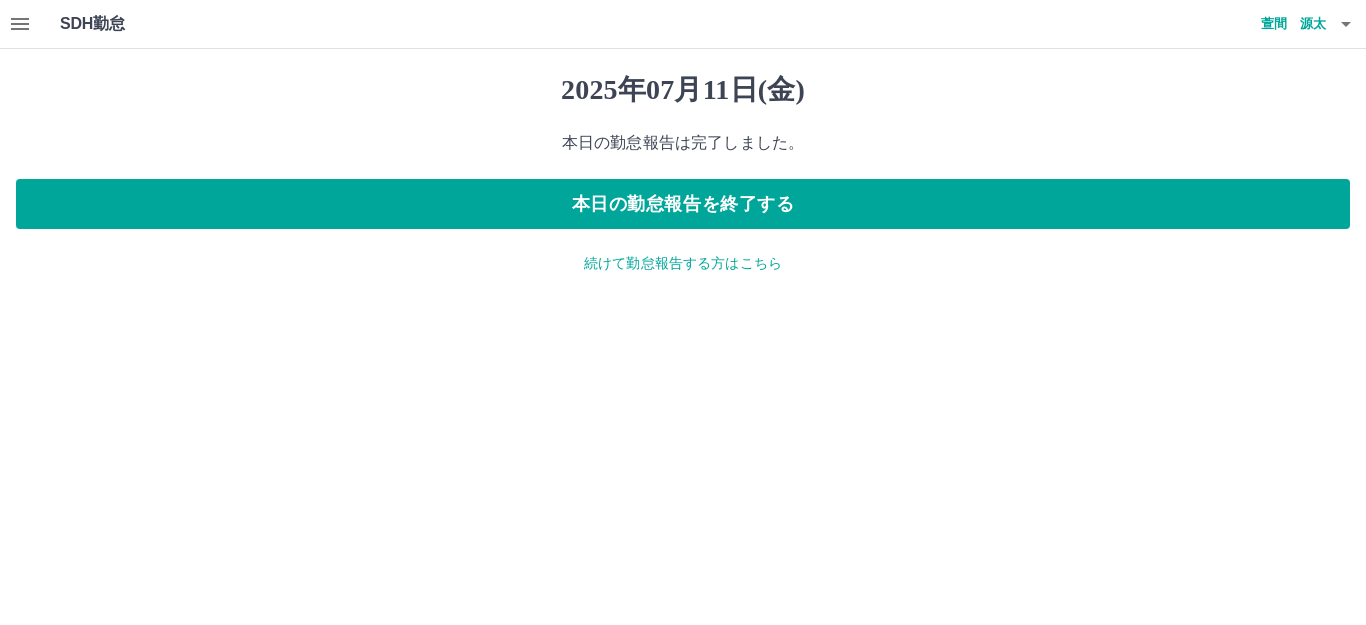 click 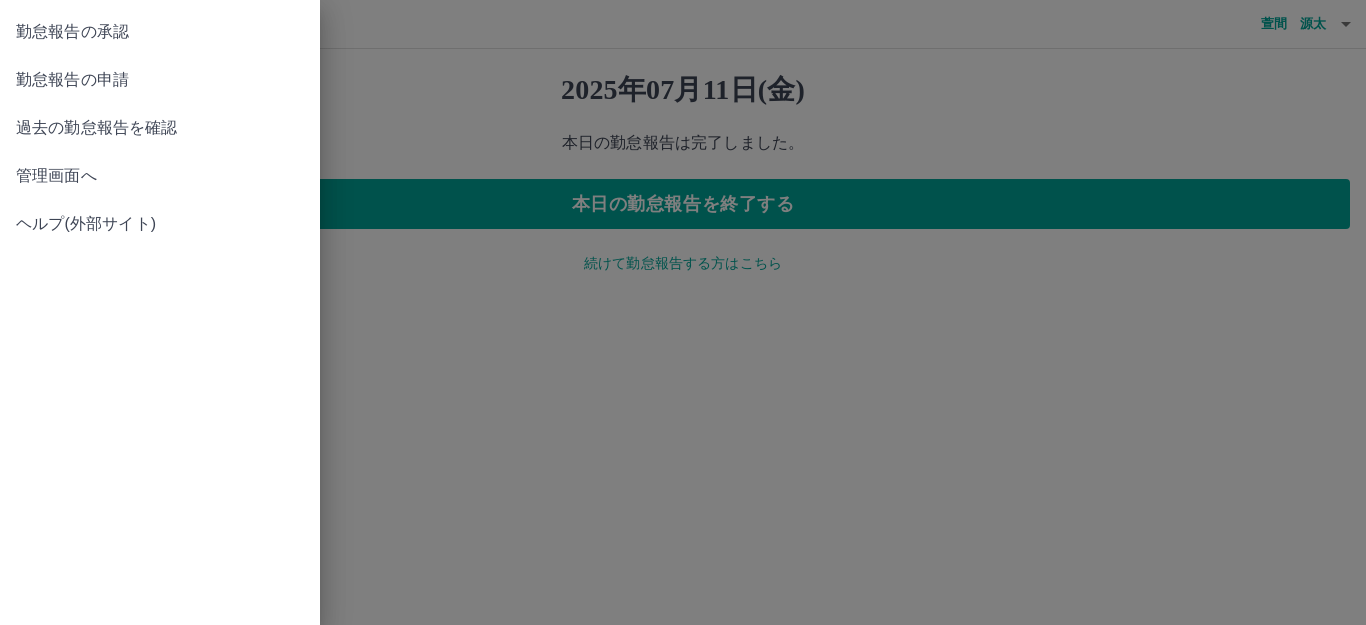 click on "勤怠報告の承認" at bounding box center [160, 32] 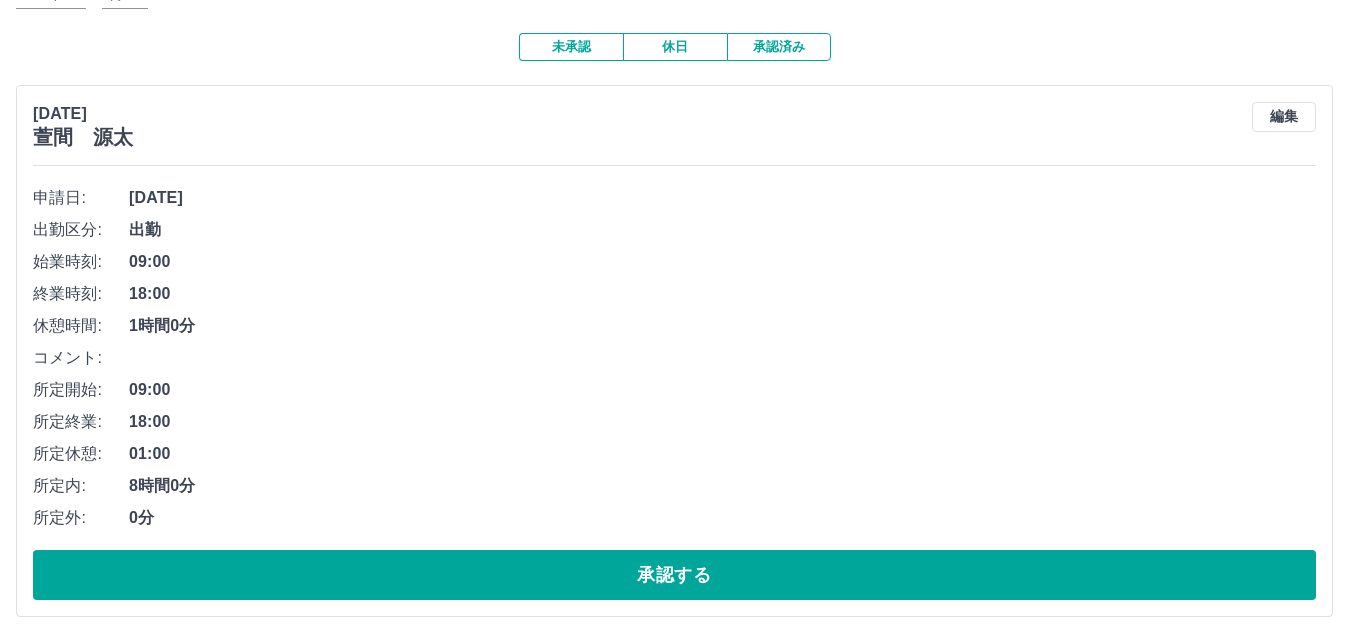 scroll, scrollTop: 600, scrollLeft: 0, axis: vertical 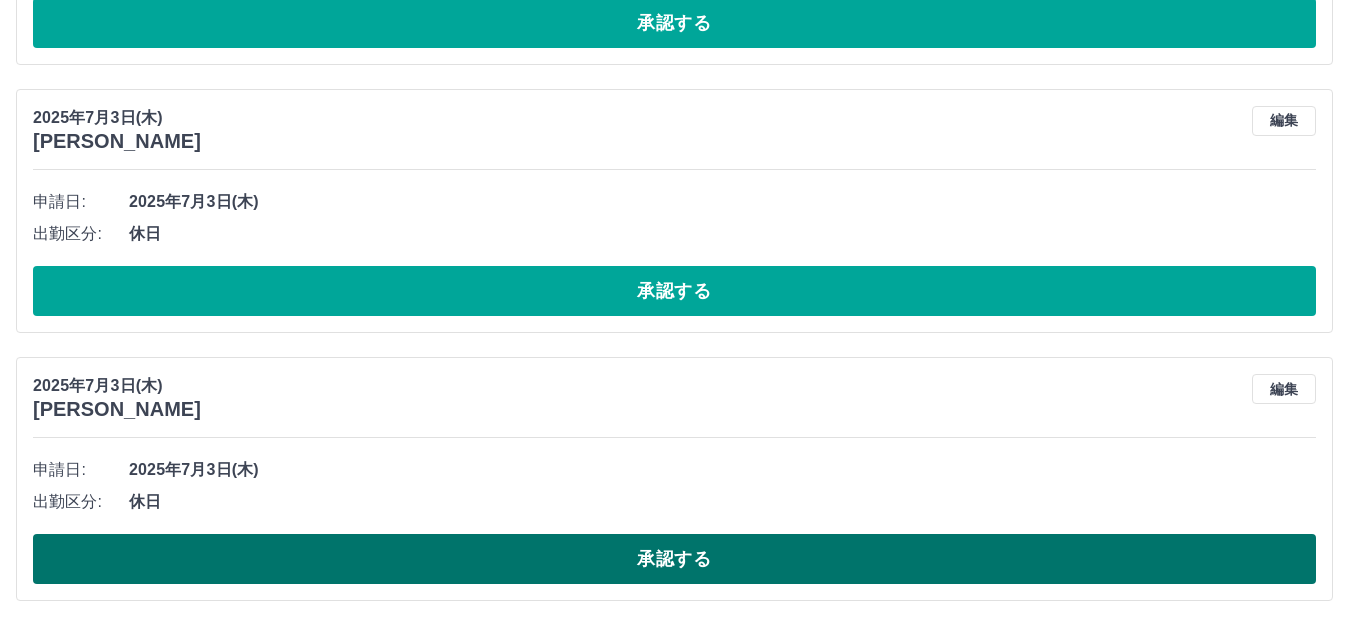 click on "承認する" at bounding box center [674, 559] 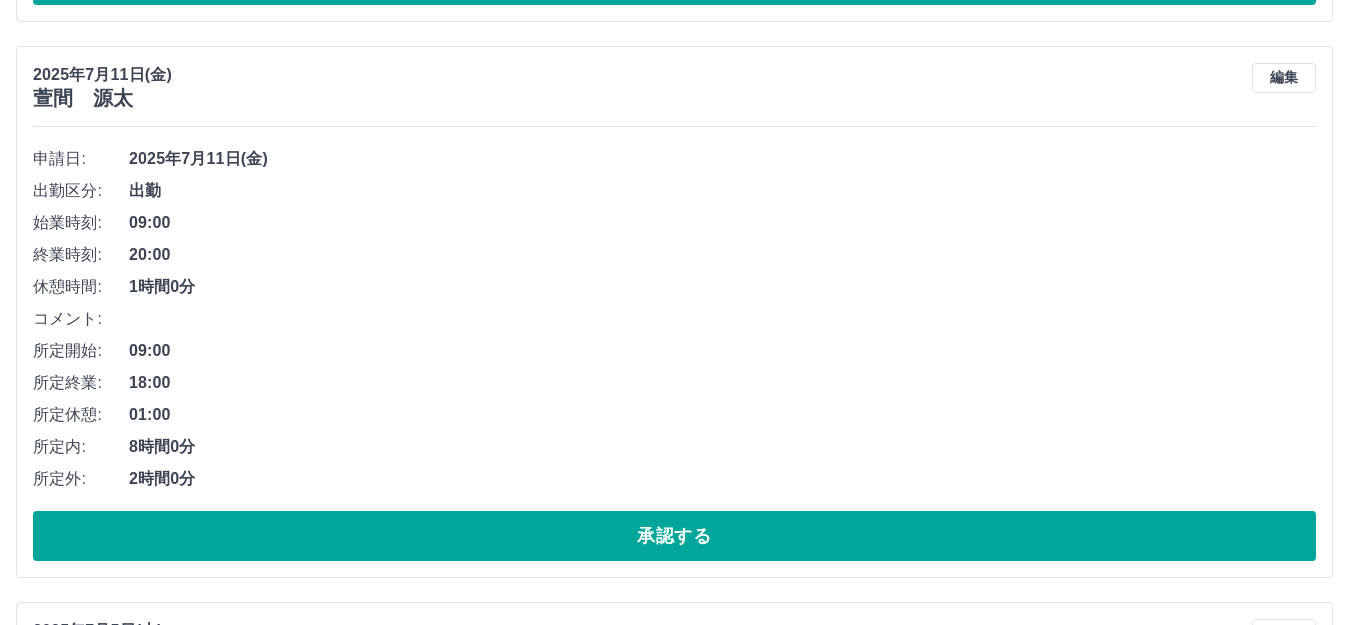 scroll, scrollTop: 3527, scrollLeft: 0, axis: vertical 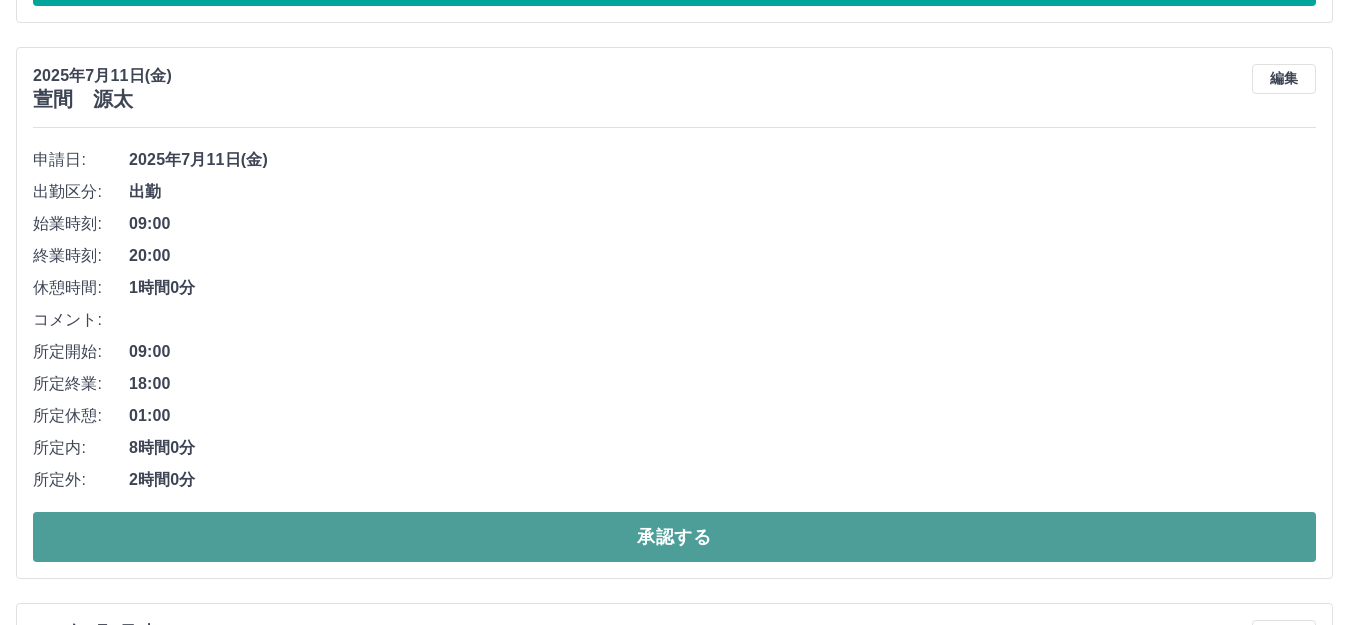 click on "承認する" at bounding box center (674, 537) 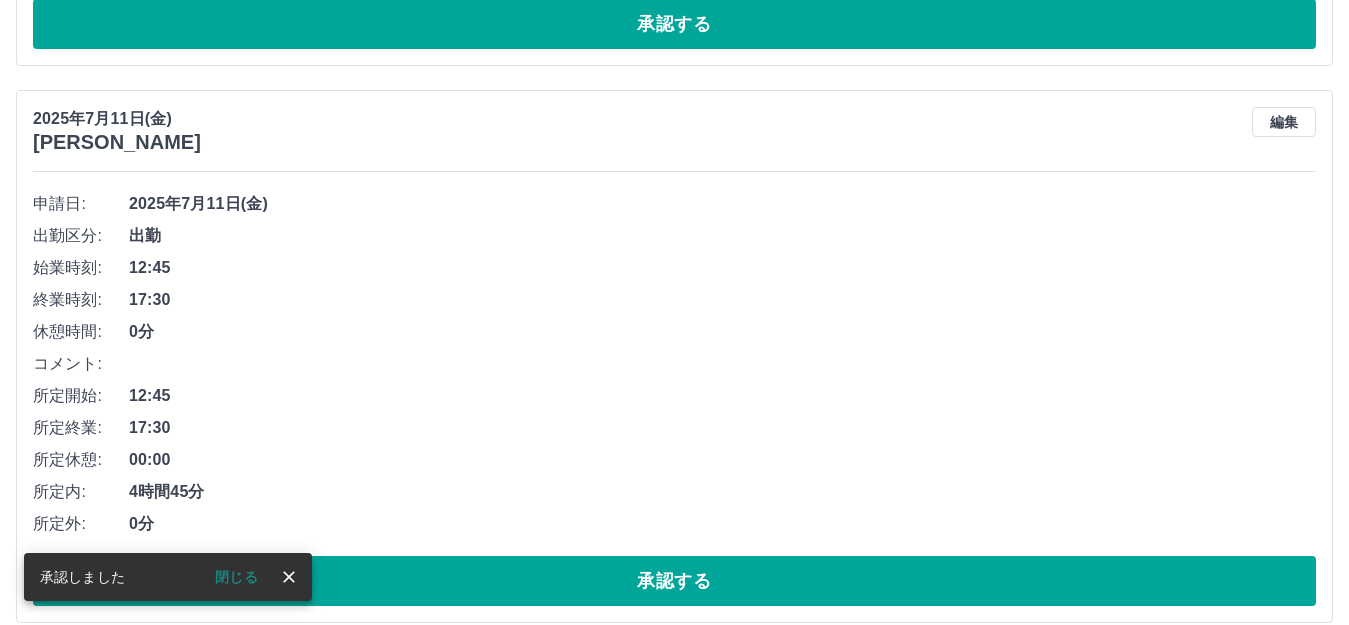 scroll, scrollTop: 3027, scrollLeft: 0, axis: vertical 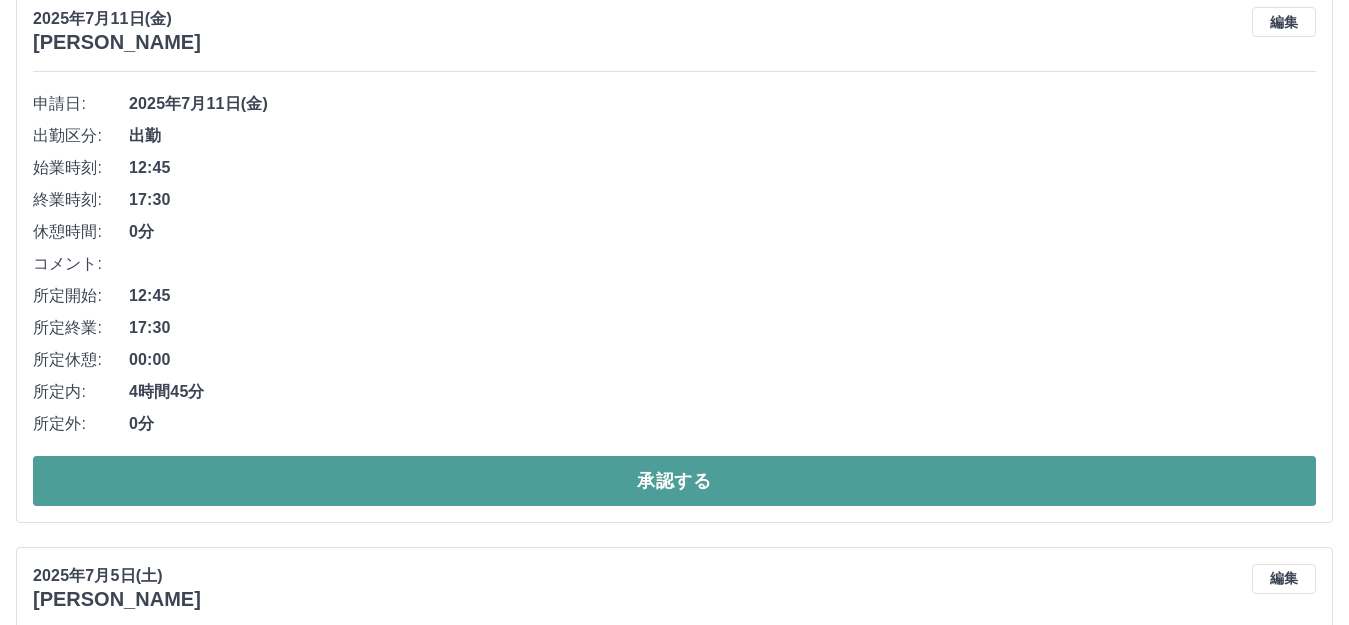click on "承認する" at bounding box center [674, 481] 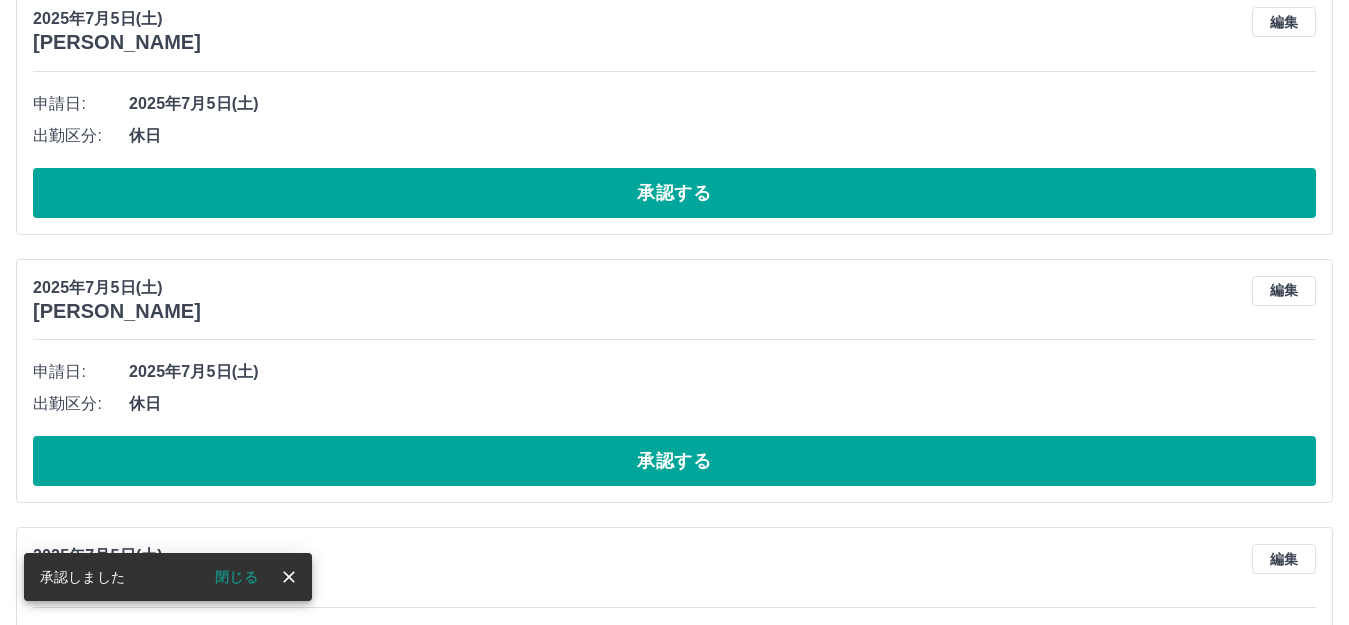 scroll, scrollTop: 2470, scrollLeft: 0, axis: vertical 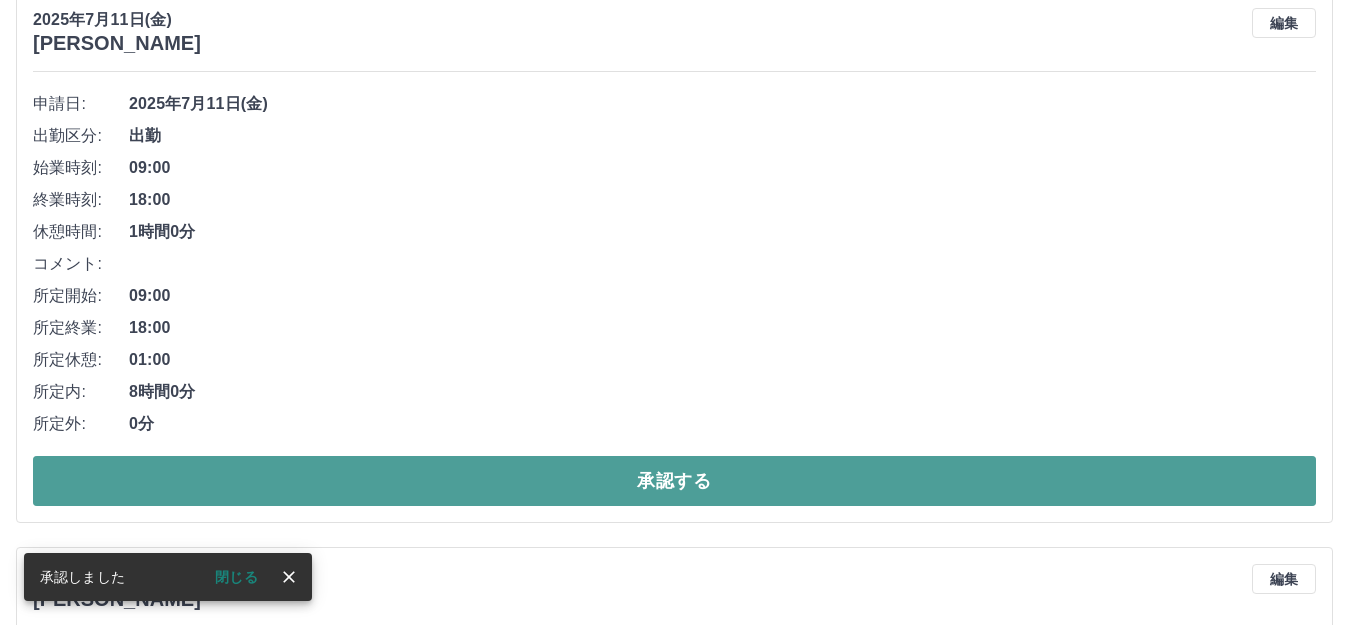 click on "承認する" at bounding box center (674, 481) 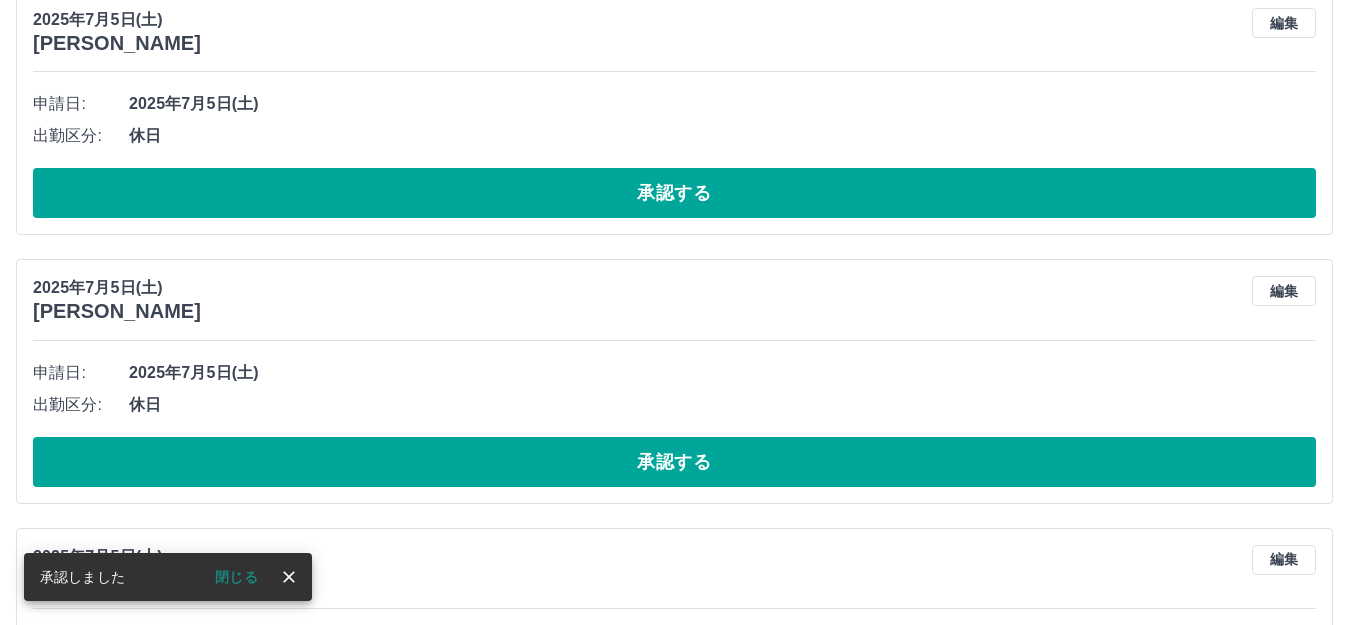 scroll, scrollTop: 1914, scrollLeft: 0, axis: vertical 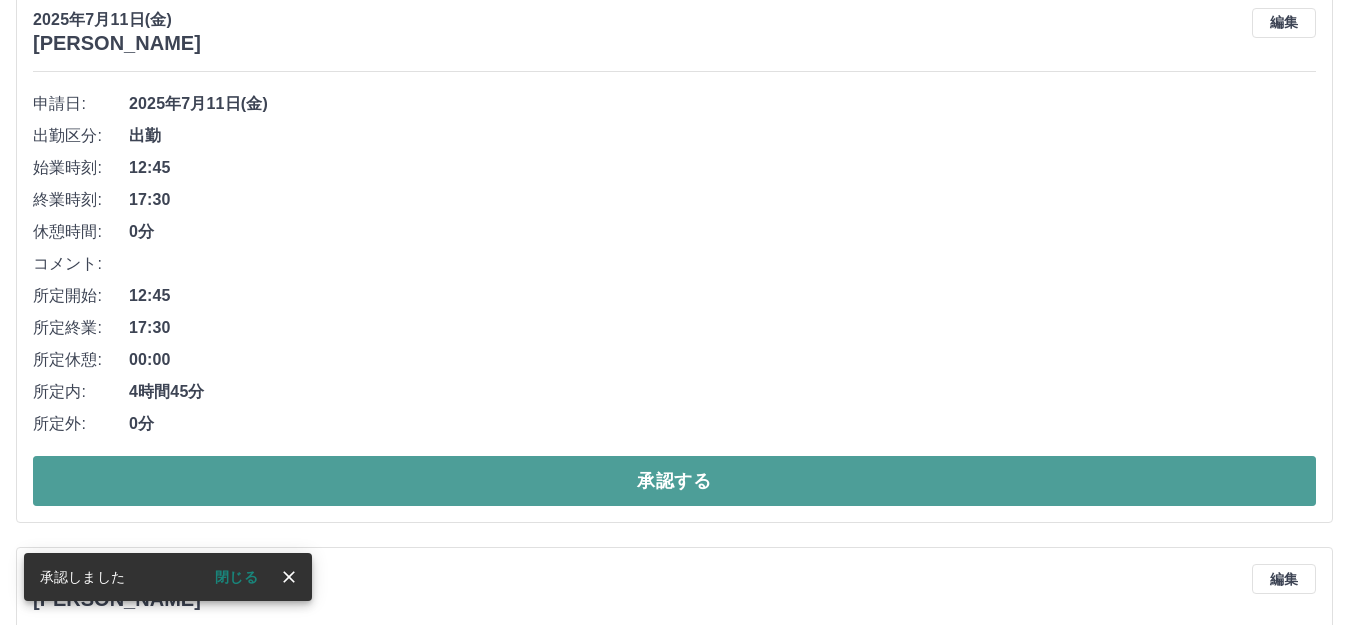 click on "承認する" at bounding box center [674, 481] 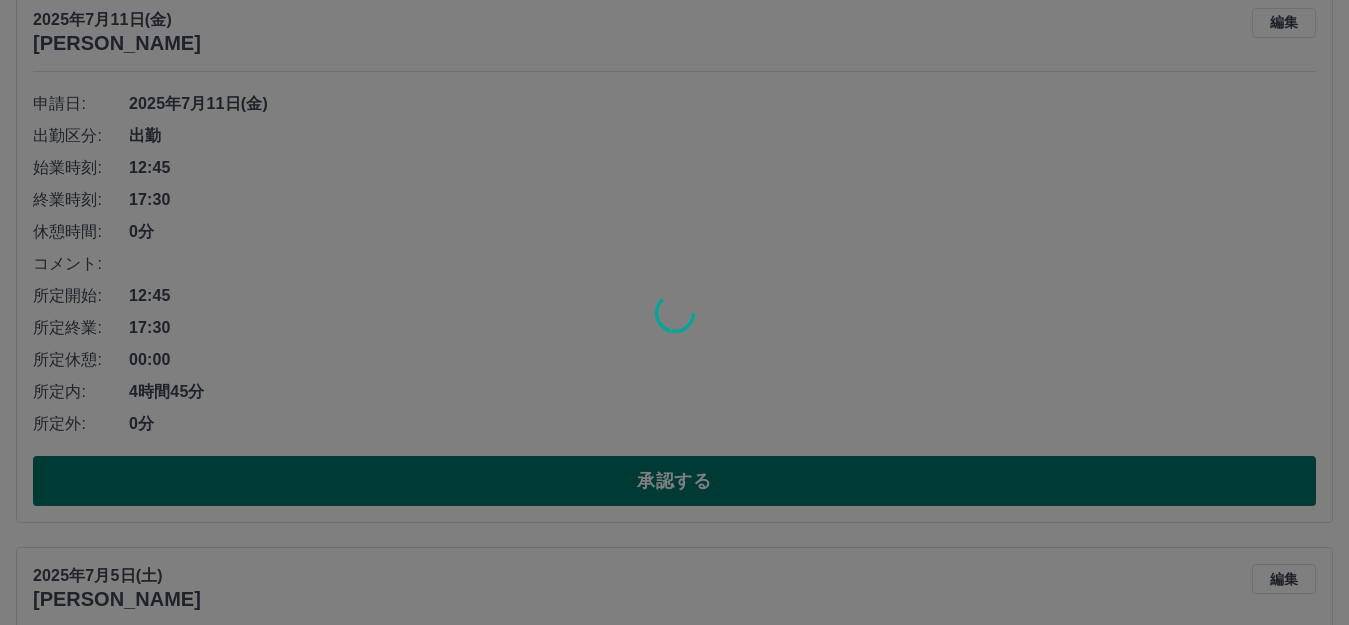 scroll, scrollTop: 1358, scrollLeft: 0, axis: vertical 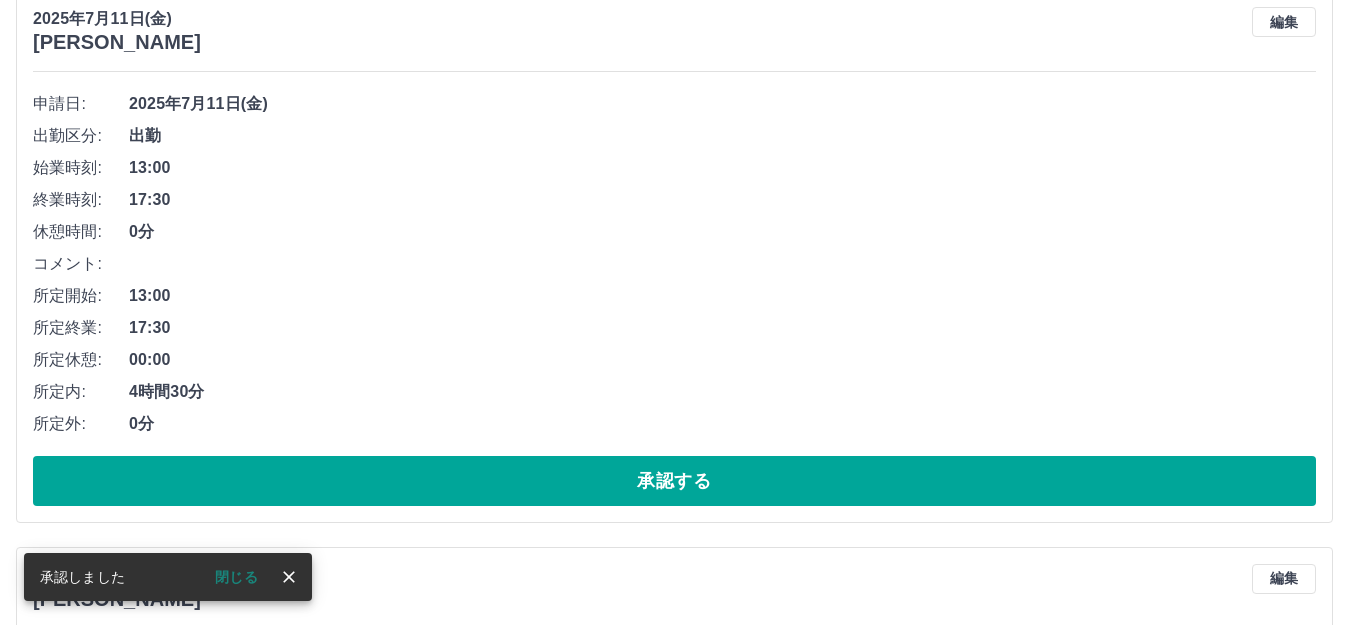 click on "承認する" at bounding box center (674, 481) 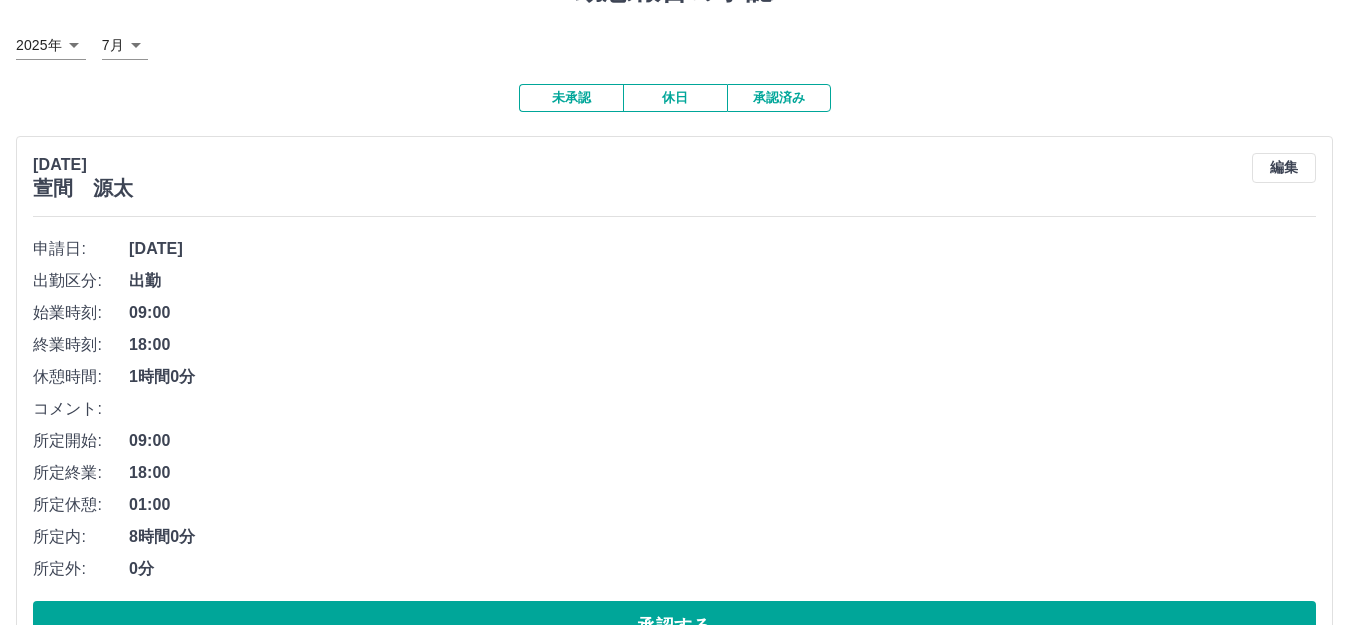 scroll, scrollTop: 0, scrollLeft: 0, axis: both 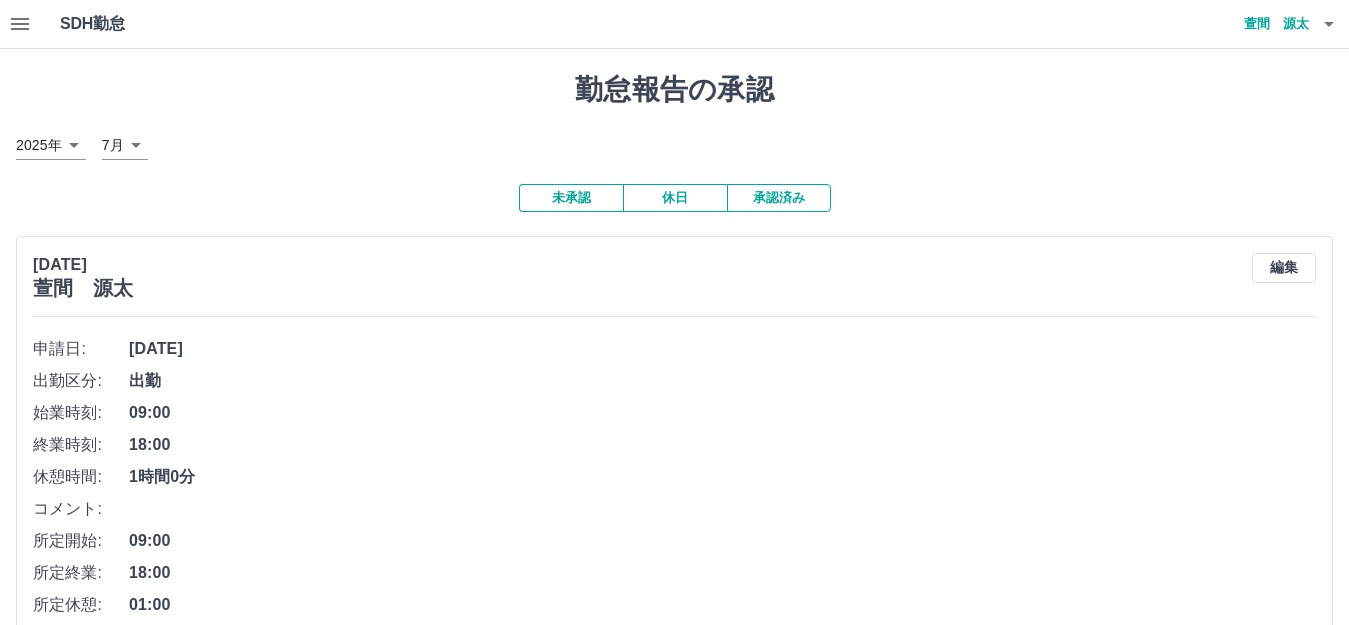 click on "休日" at bounding box center (675, 198) 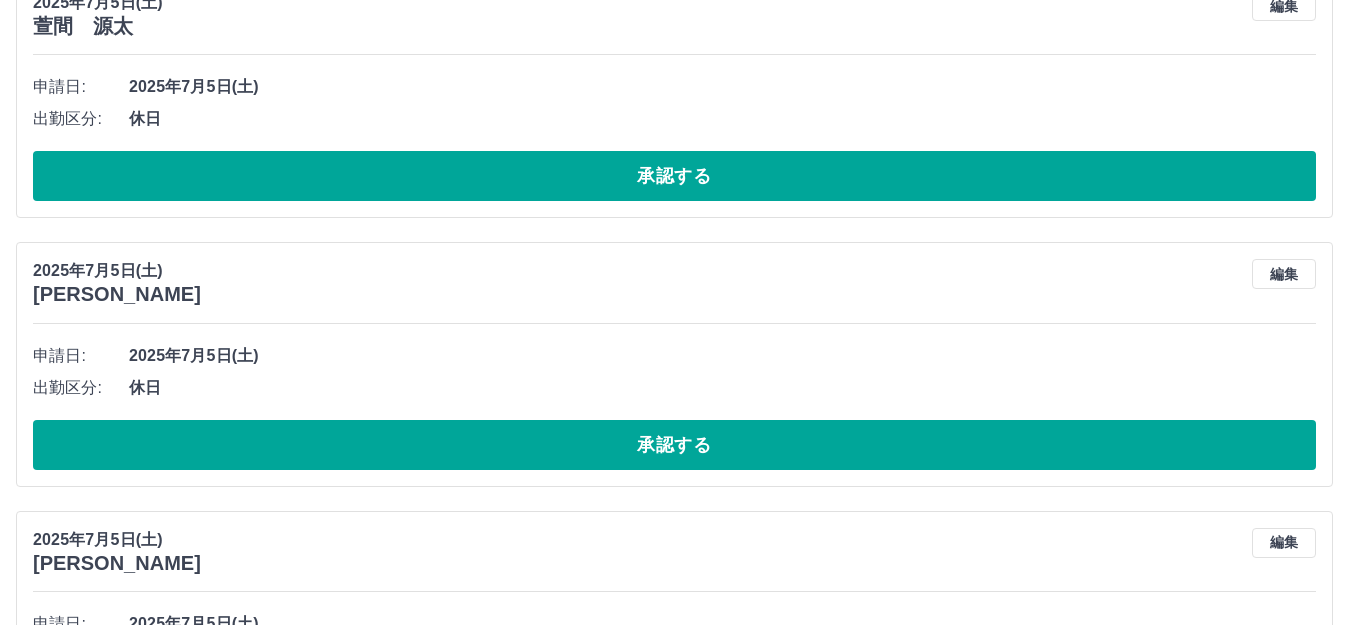 scroll, scrollTop: 1369, scrollLeft: 0, axis: vertical 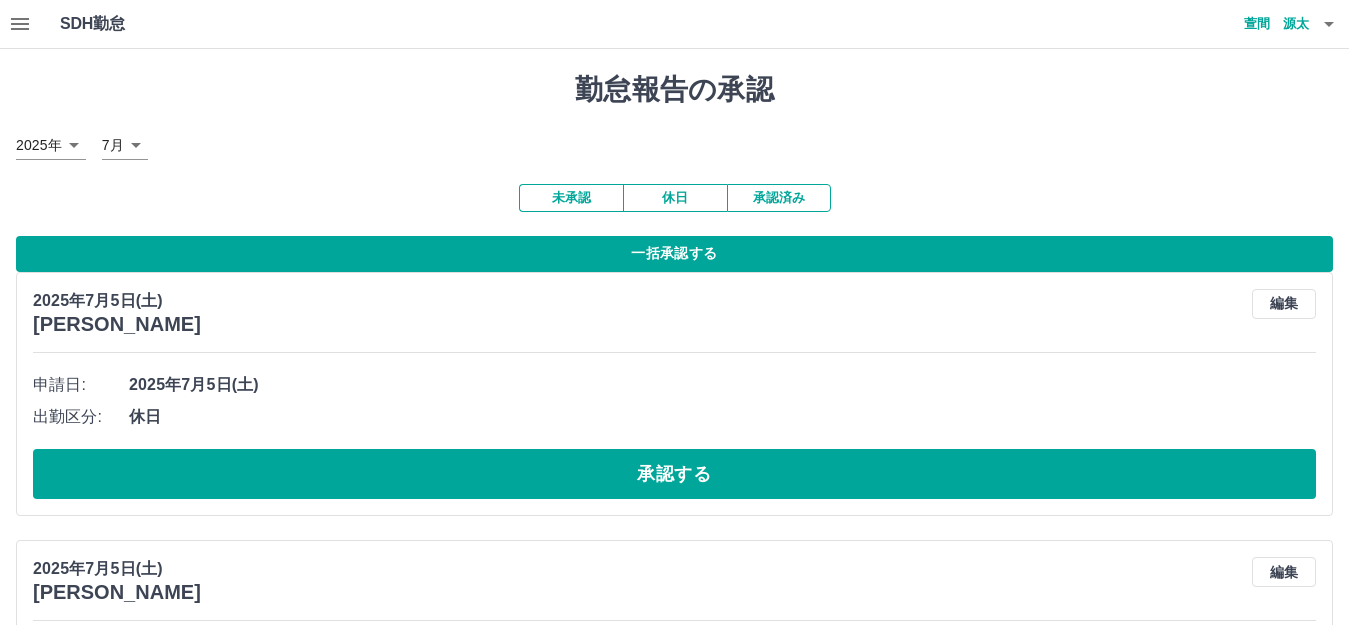 click on "一括承認する" at bounding box center (674, 254) 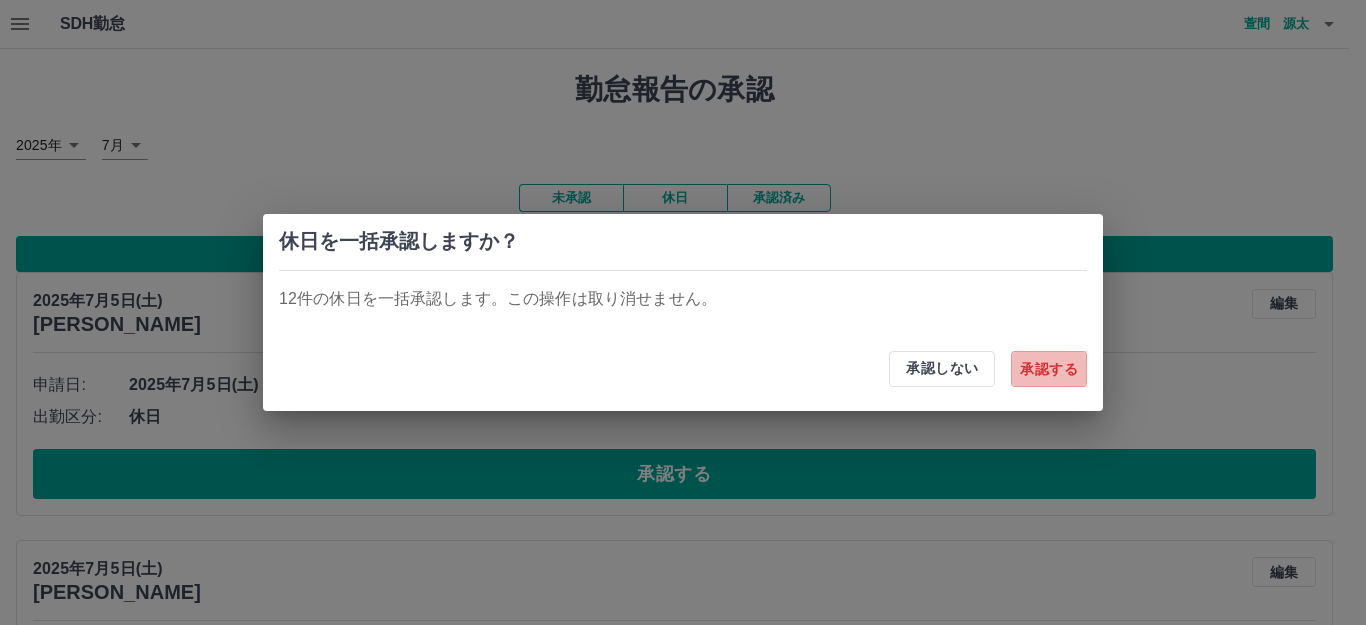 click on "承認する" at bounding box center [1049, 369] 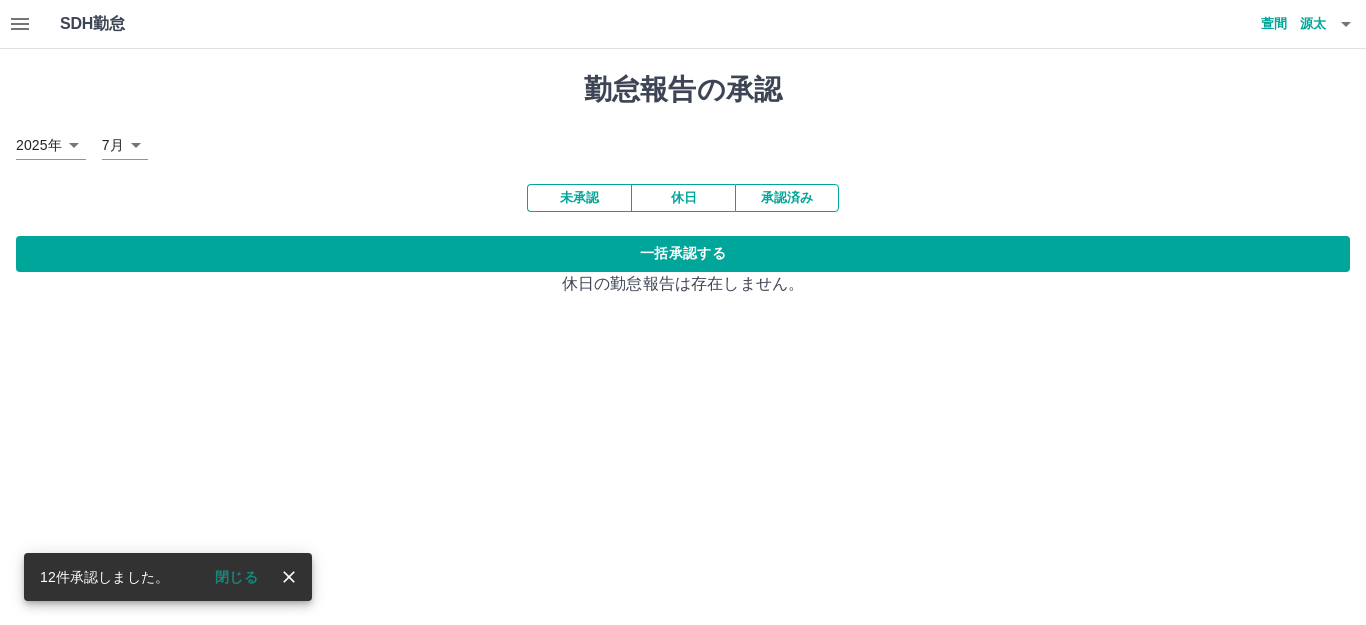 click on "勤怠報告の承認 [DATE] **** 7月 * 未承認 休日 承認済み 一括承認する 休日の勤怠報告は存在しません。" at bounding box center (683, 184) 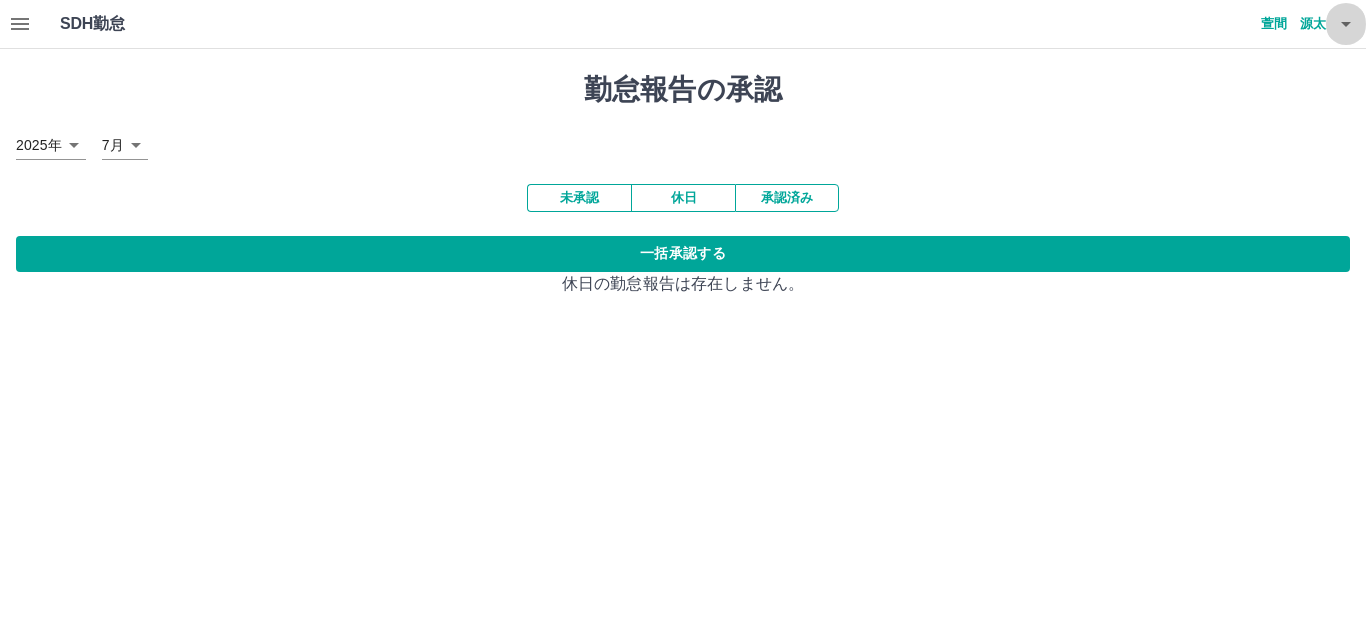 click 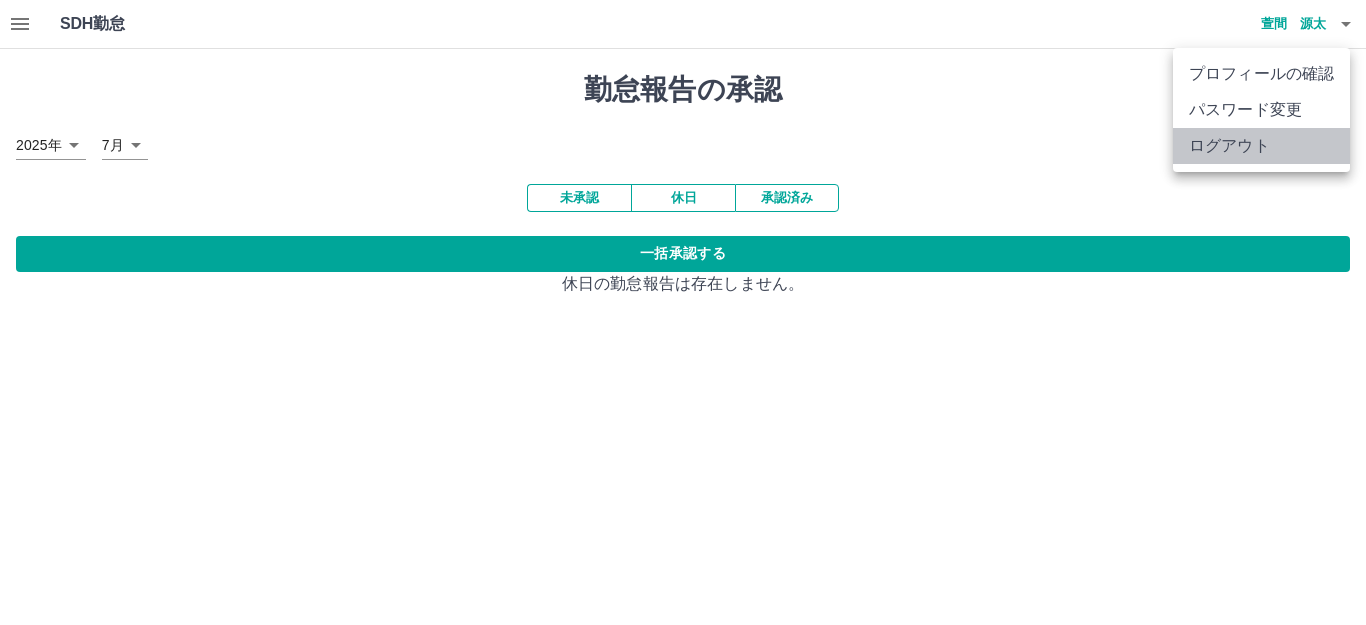 click on "ログアウト" at bounding box center [1261, 146] 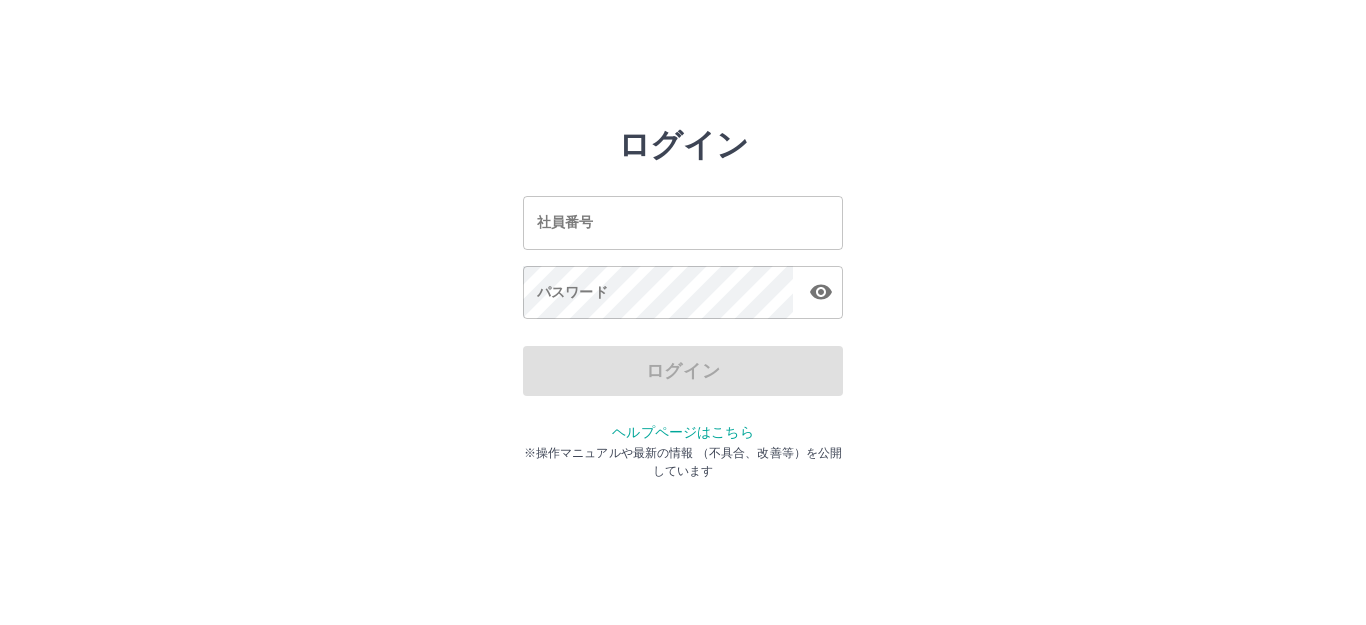 scroll, scrollTop: 0, scrollLeft: 0, axis: both 